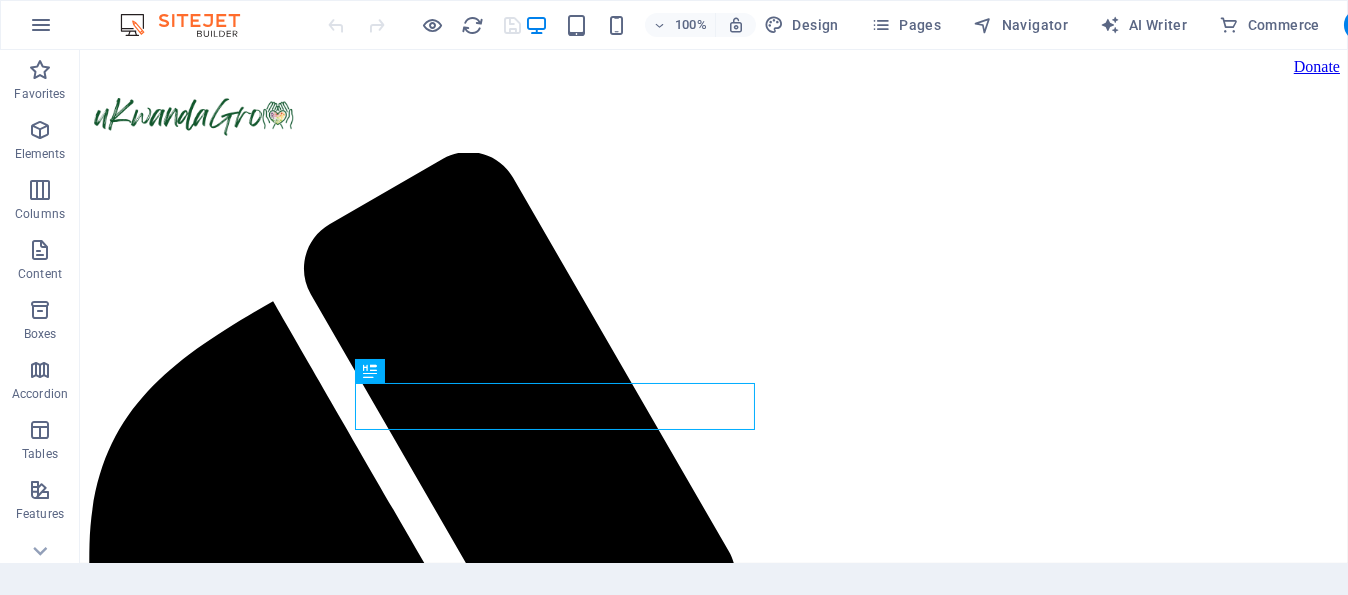 scroll, scrollTop: 0, scrollLeft: 0, axis: both 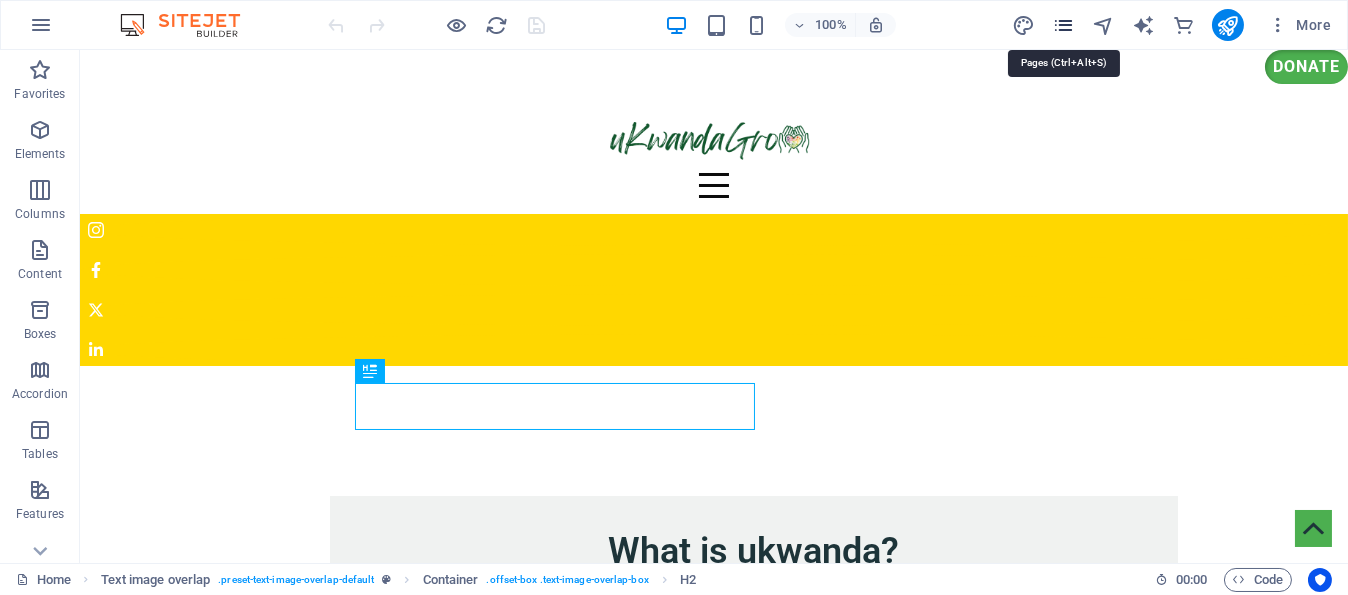 click at bounding box center [1063, 25] 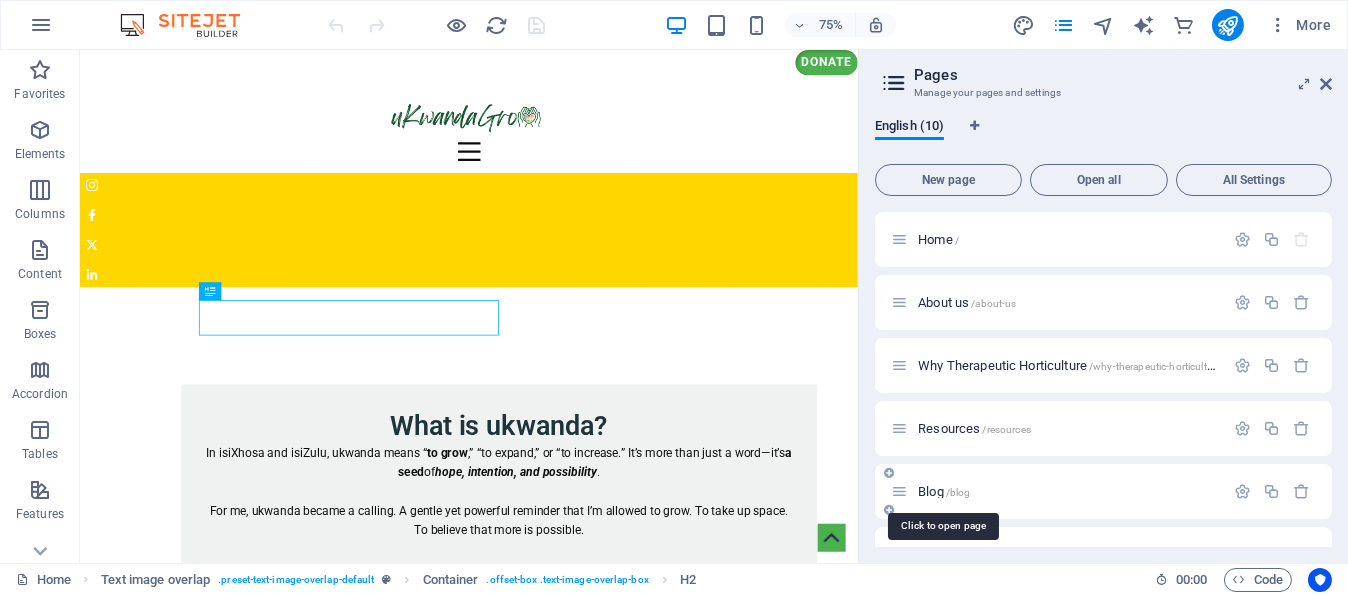click on "Blog /blog" at bounding box center [944, 491] 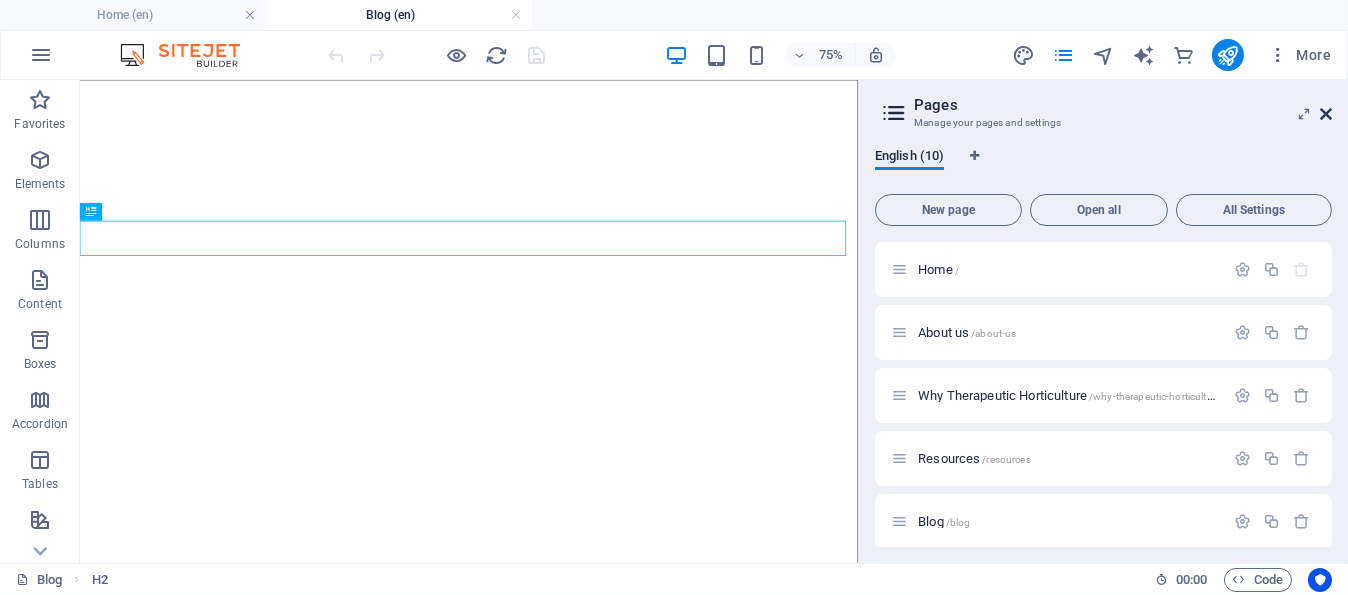 click at bounding box center [1326, 114] 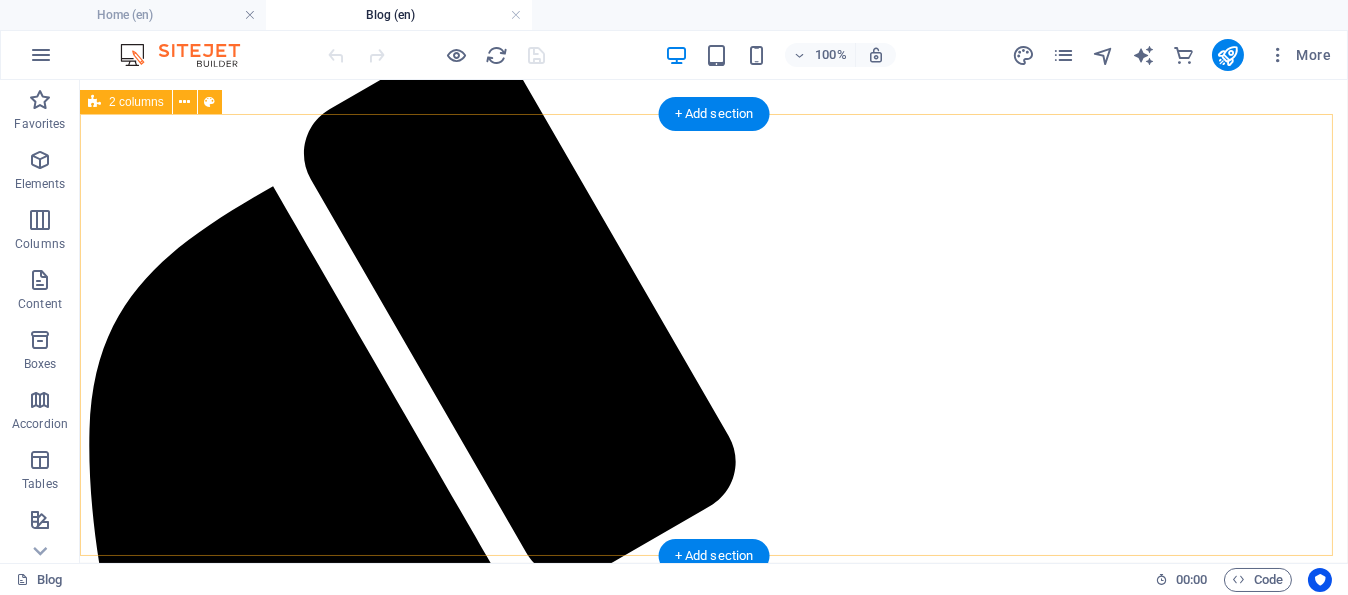 scroll, scrollTop: 100, scrollLeft: 0, axis: vertical 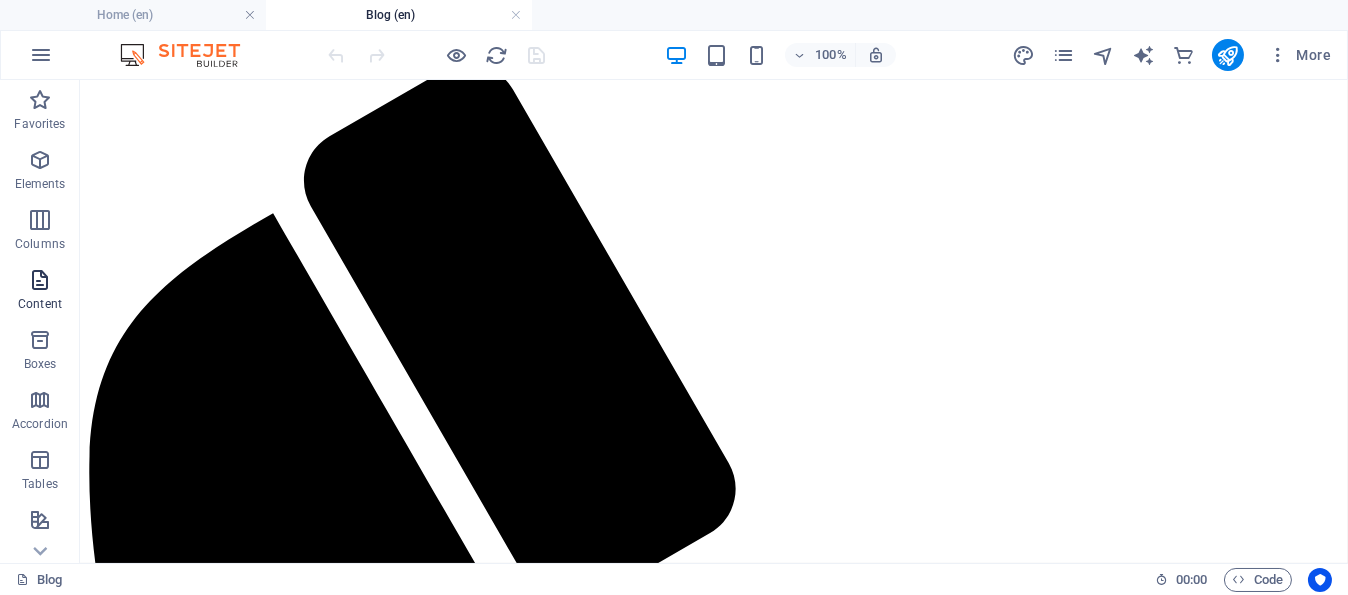 click at bounding box center [40, 280] 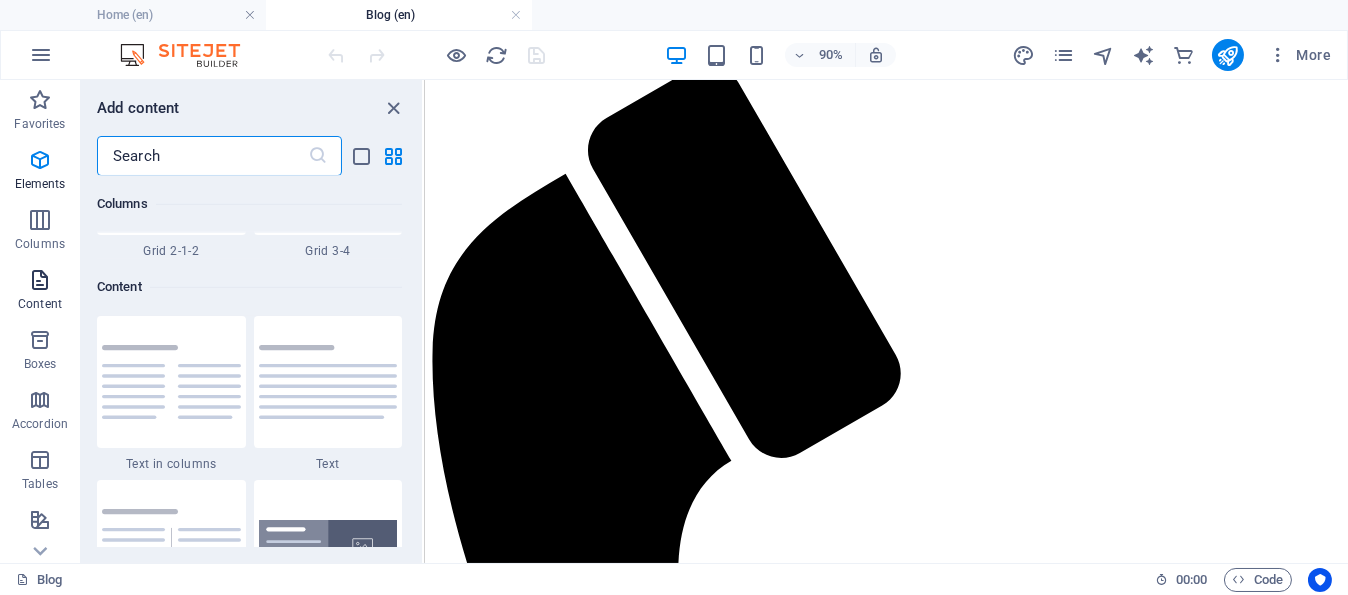 scroll, scrollTop: 3498, scrollLeft: 0, axis: vertical 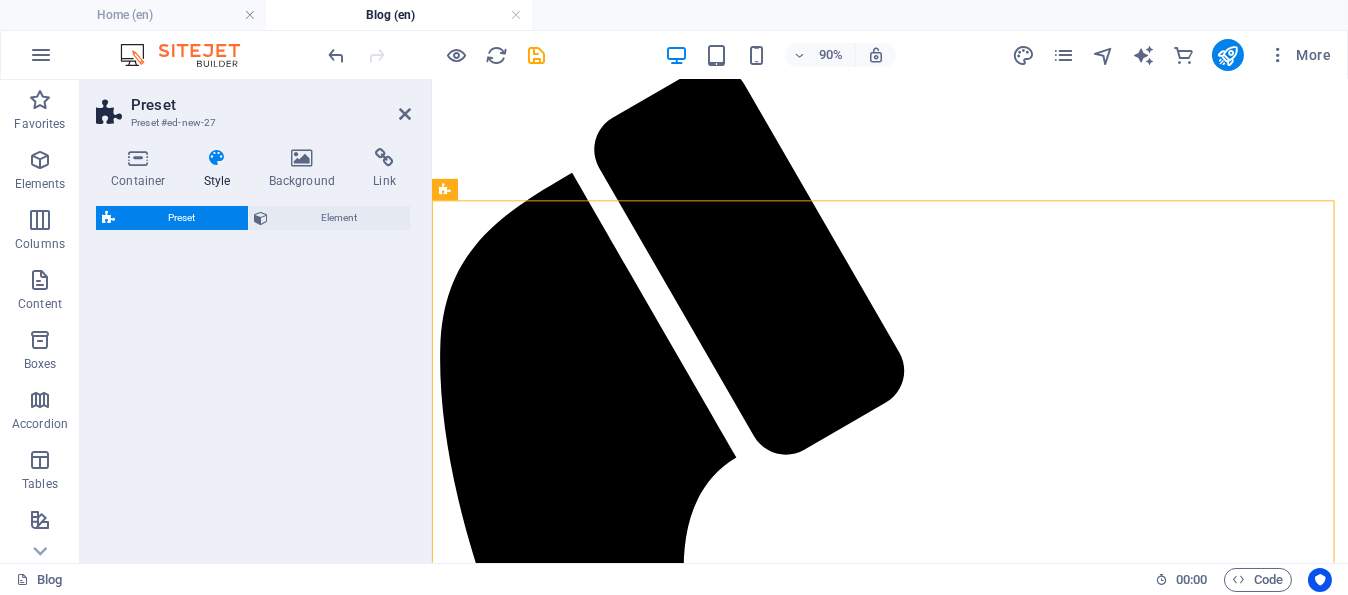 select on "rem" 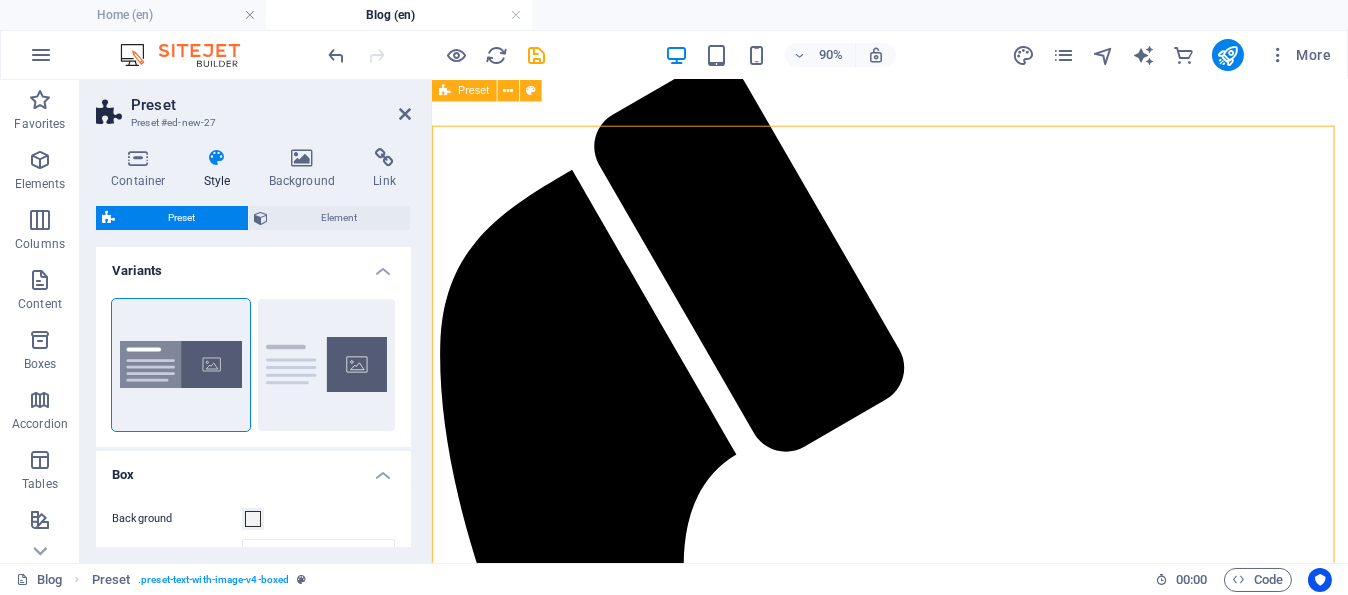 scroll, scrollTop: 100, scrollLeft: 0, axis: vertical 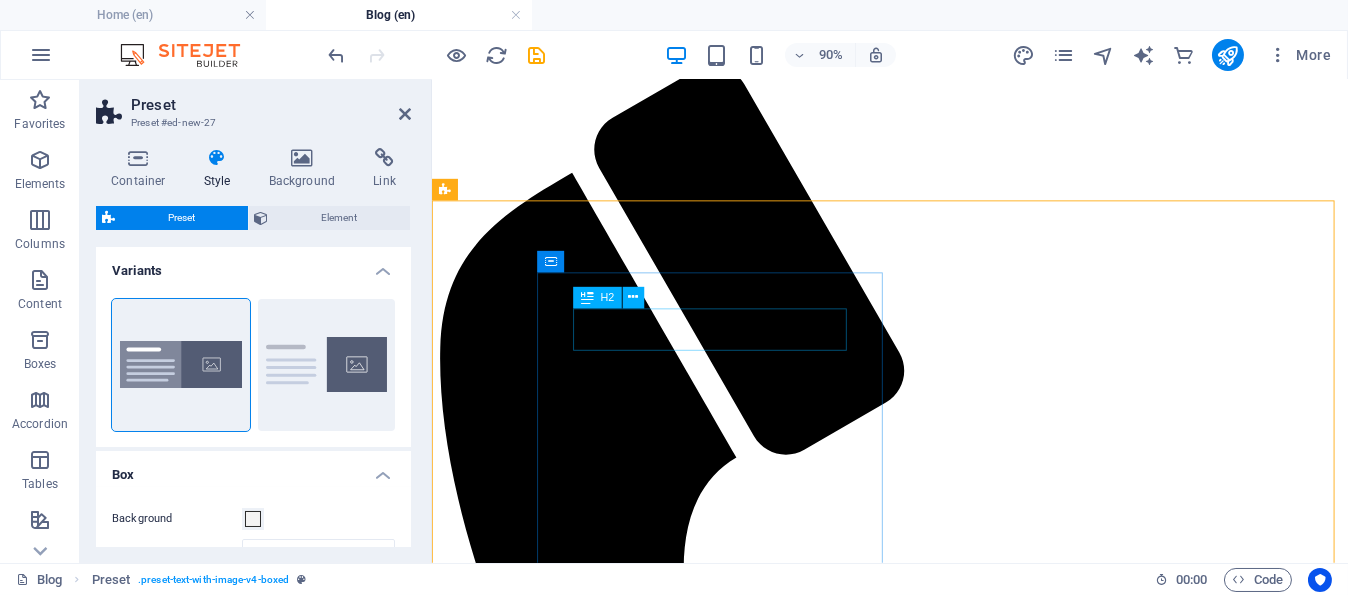 click on "New headline" at bounding box center (941, 6859) 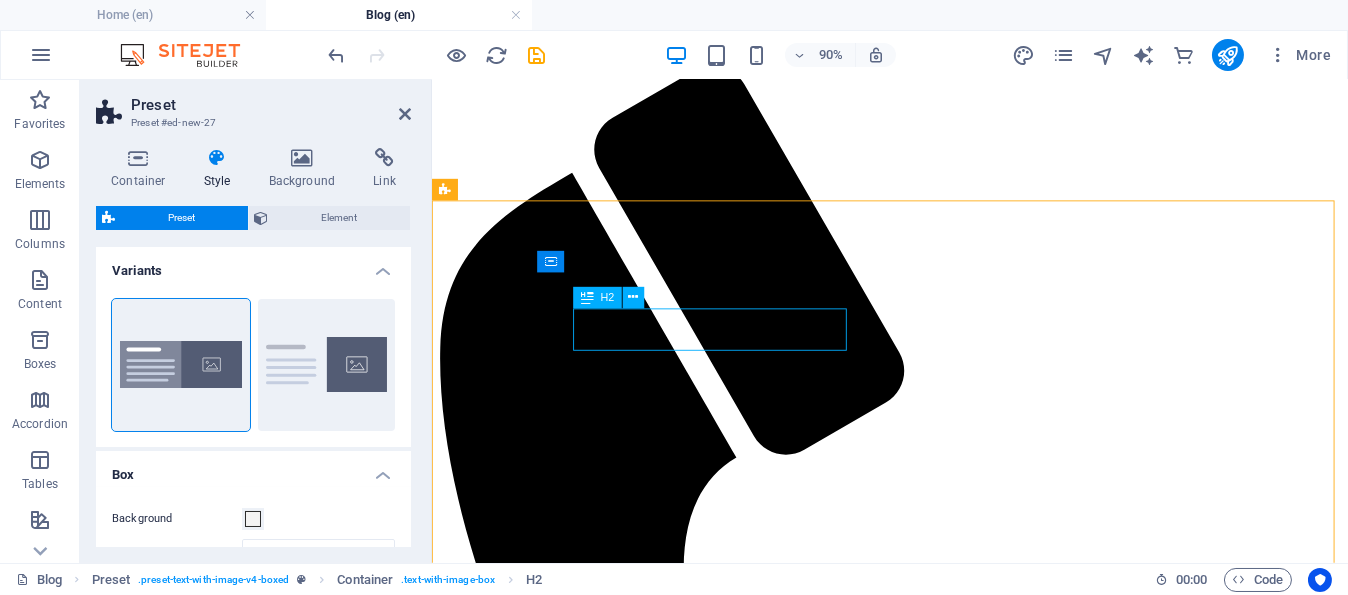 click on "New headline" at bounding box center [941, 6859] 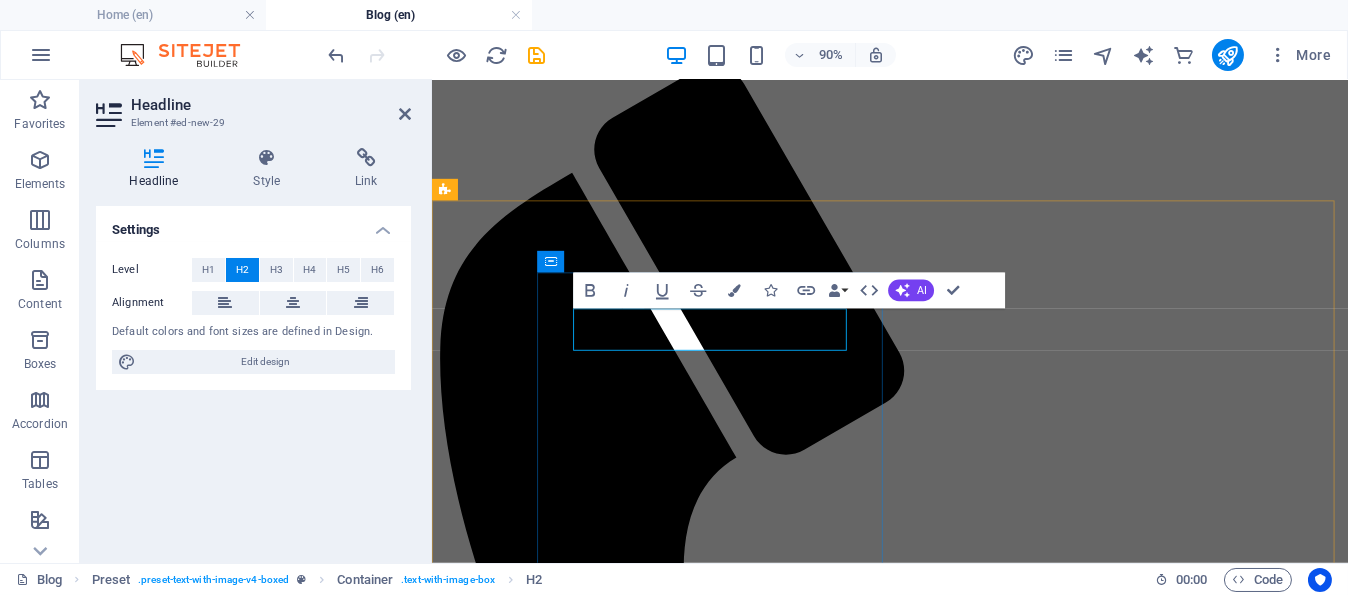 scroll, scrollTop: 1290, scrollLeft: 7, axis: both 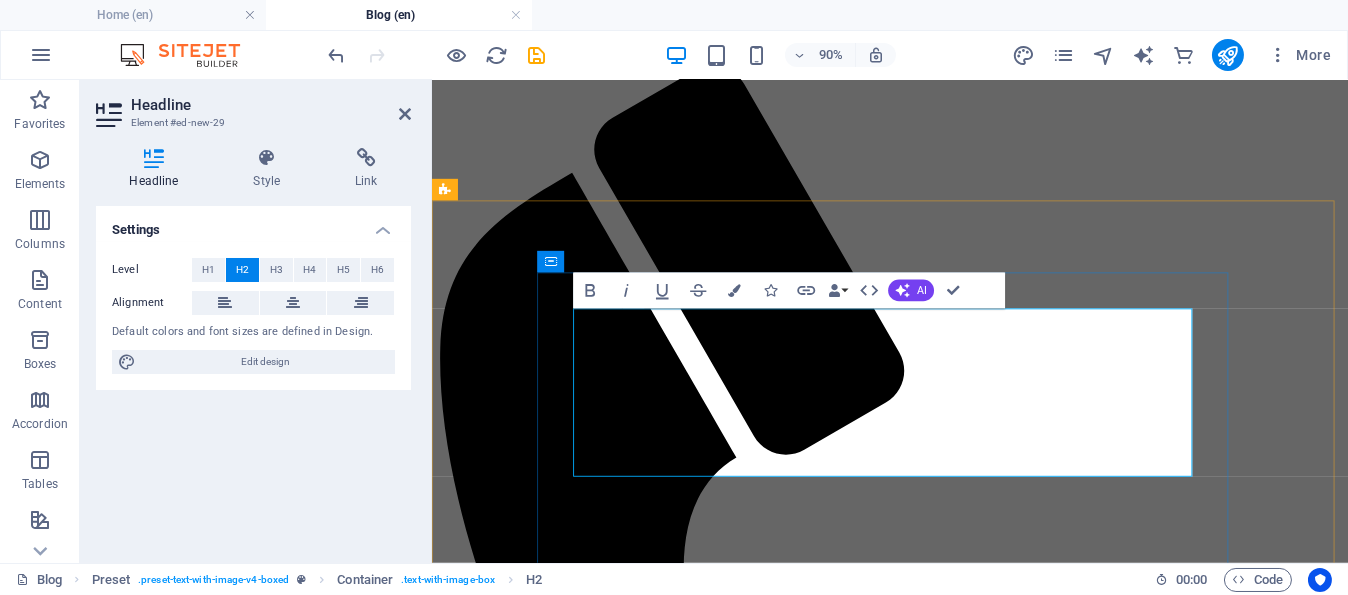 drag, startPoint x: 1038, startPoint y: 359, endPoint x: 796, endPoint y: 363, distance: 242.03305 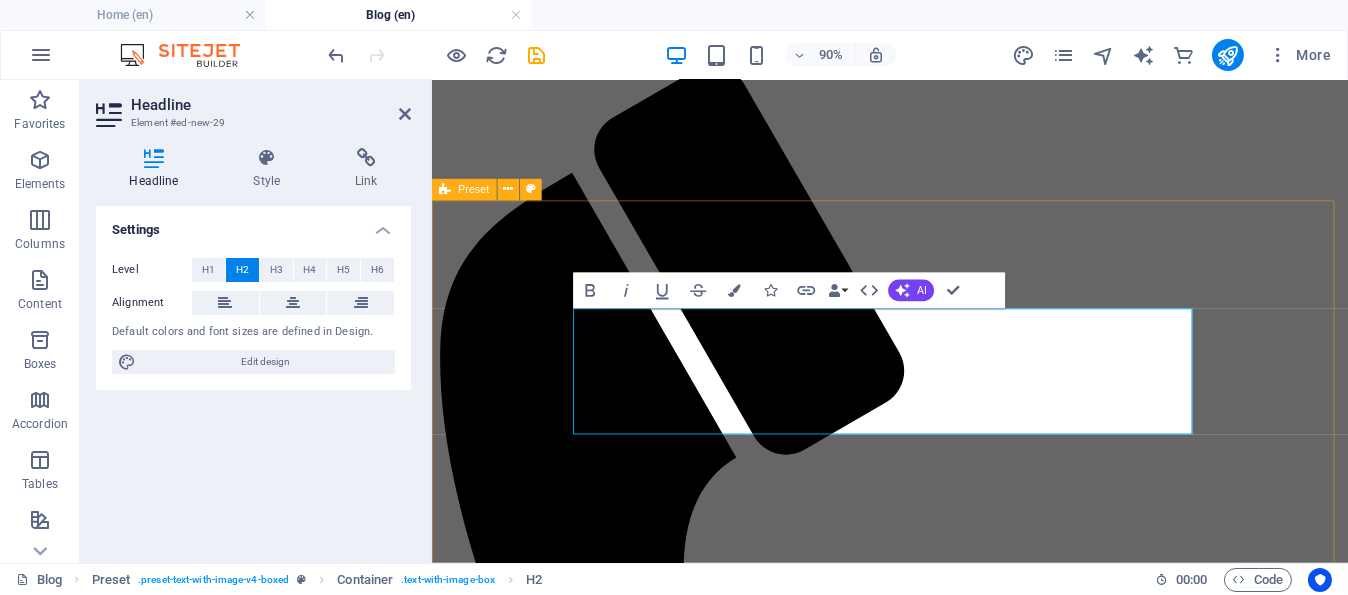 click on "It’s More Than aGarden – WhyWe Need toGrowTherapeuticHorticulture in[STATE] learn more It’s More Than a Garden – Why We Need to Grow Therapeutic Horticulture in [STATE] Lorem ipsum dolor sit amet, consectetuer adipiscing elit. Aenean commodo ligula eget dolor. Lorem ipsum dolor sit amet, consectetuer adipiscing elit leget dolor. Lorem ipsum dolor sit amet, consectetuer adipiscing elit. Aenean commodo ligula eget dolor. Lorem ipsum dolor sit amet, consectetuer adipiscing elit dolor consectetuer adipiscing elit leget dolor. Lorem elit saget ipsum dolor sit amet, consectetuer. Drop content here or  Add elements  Paste clipboard" at bounding box center [941, 7046] 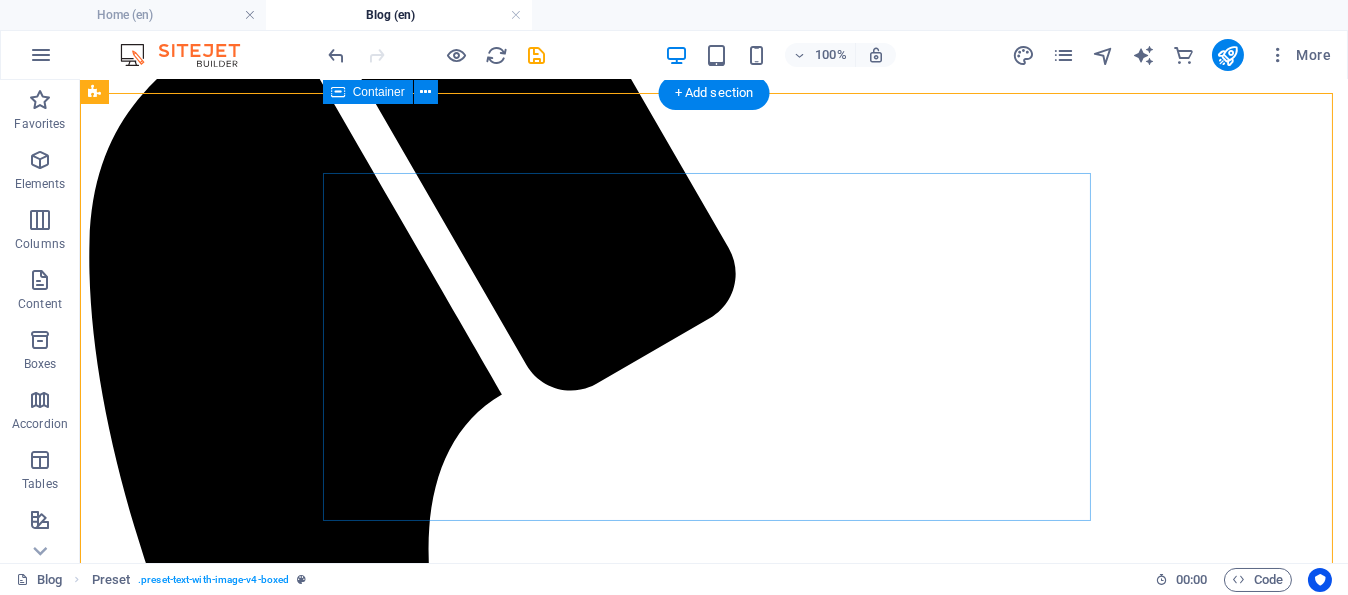 scroll, scrollTop: 200, scrollLeft: 0, axis: vertical 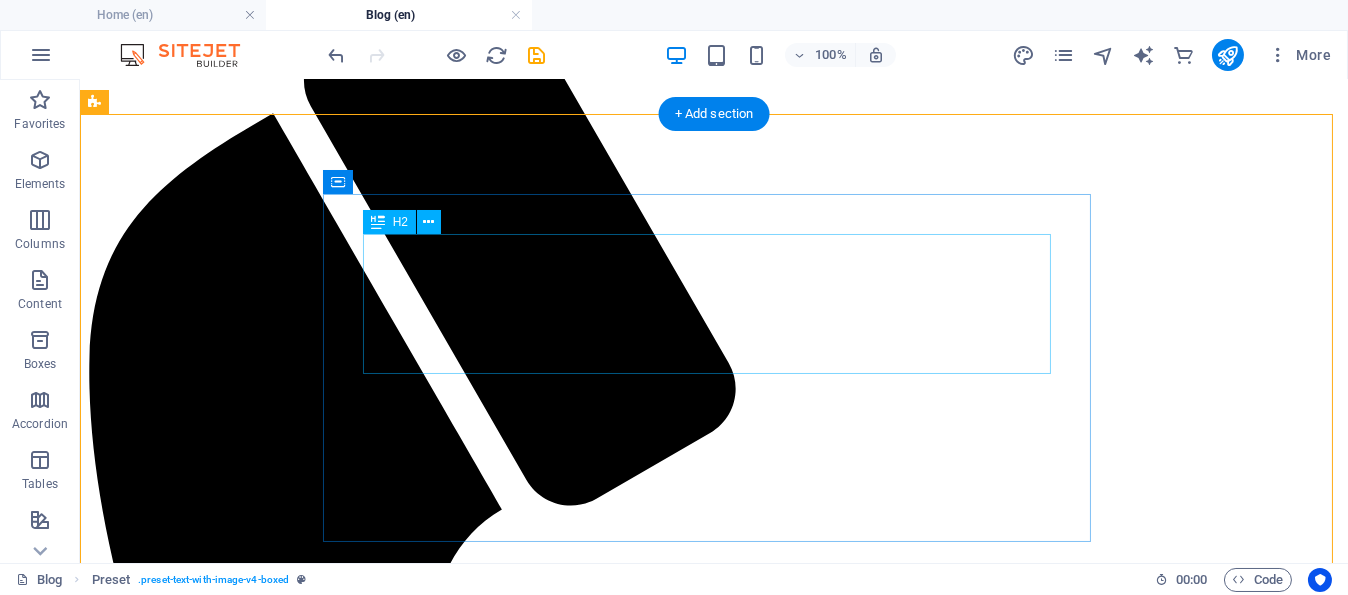 click on "It’s More Than aGarden – WhyWe Need toGrowTherapeuticHorticulture in[STATE]" at bounding box center [714, 8276] 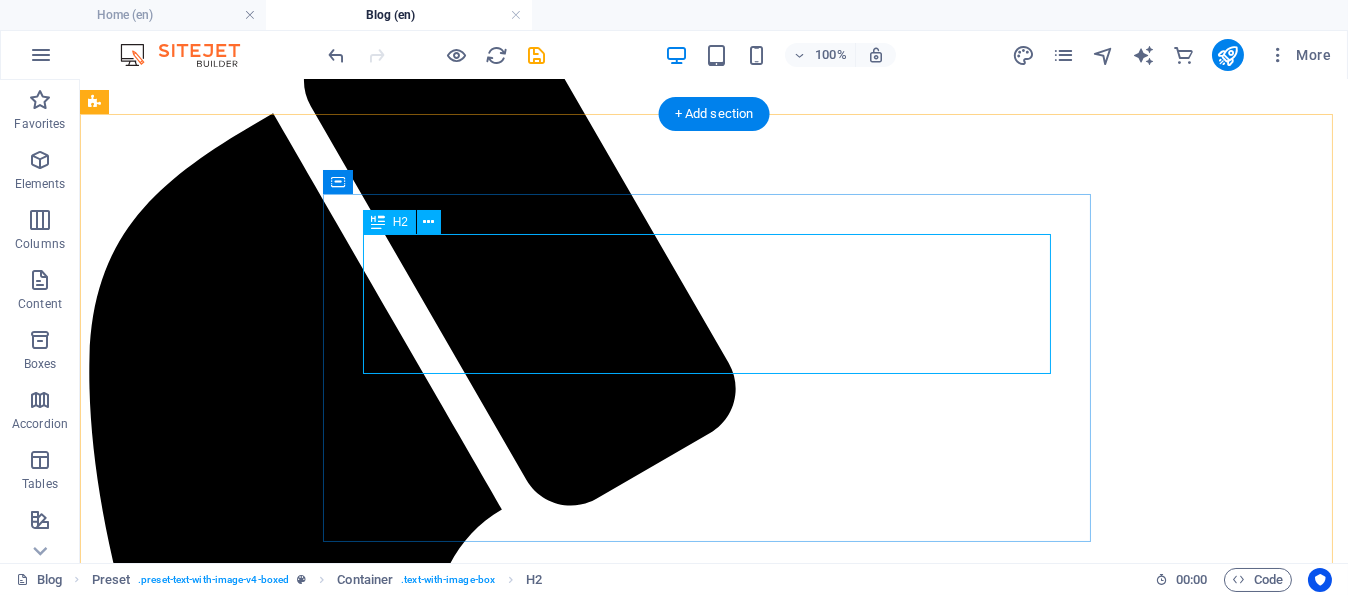 click on "It’s More Than aGarden – WhyWe Need toGrowTherapeuticHorticulture in[STATE]" at bounding box center [714, 8276] 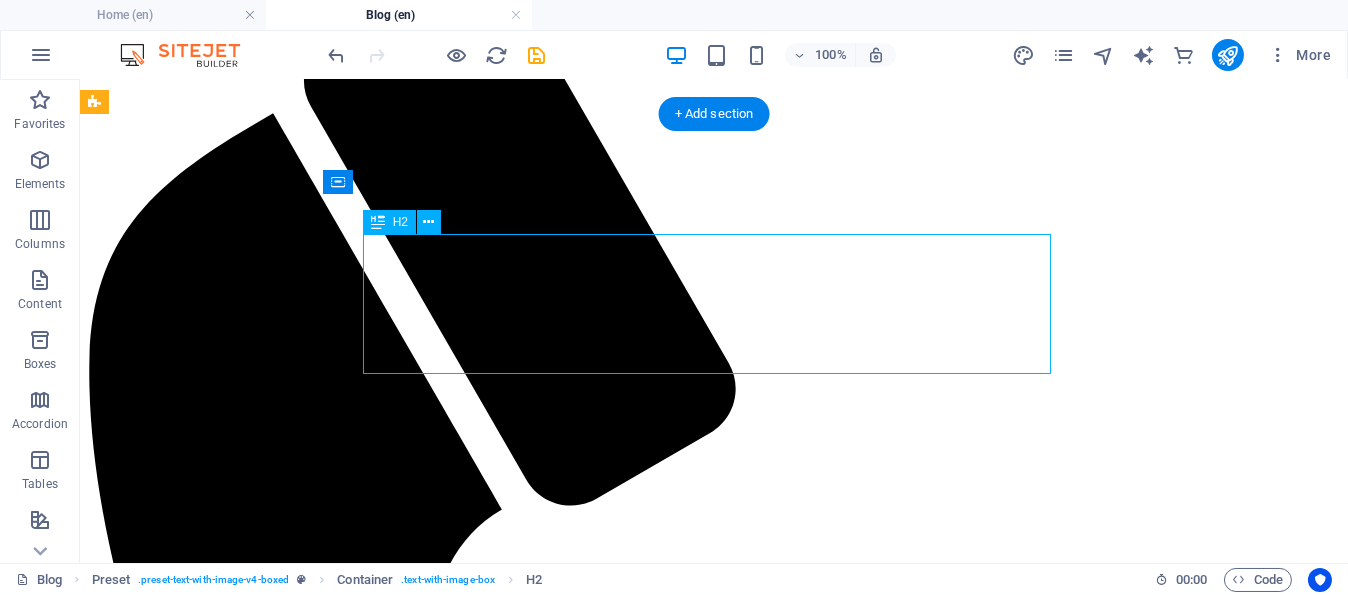 click on "It’s More Than aGarden – WhyWe Need toGrowTherapeuticHorticulture in[STATE]" at bounding box center [714, 8276] 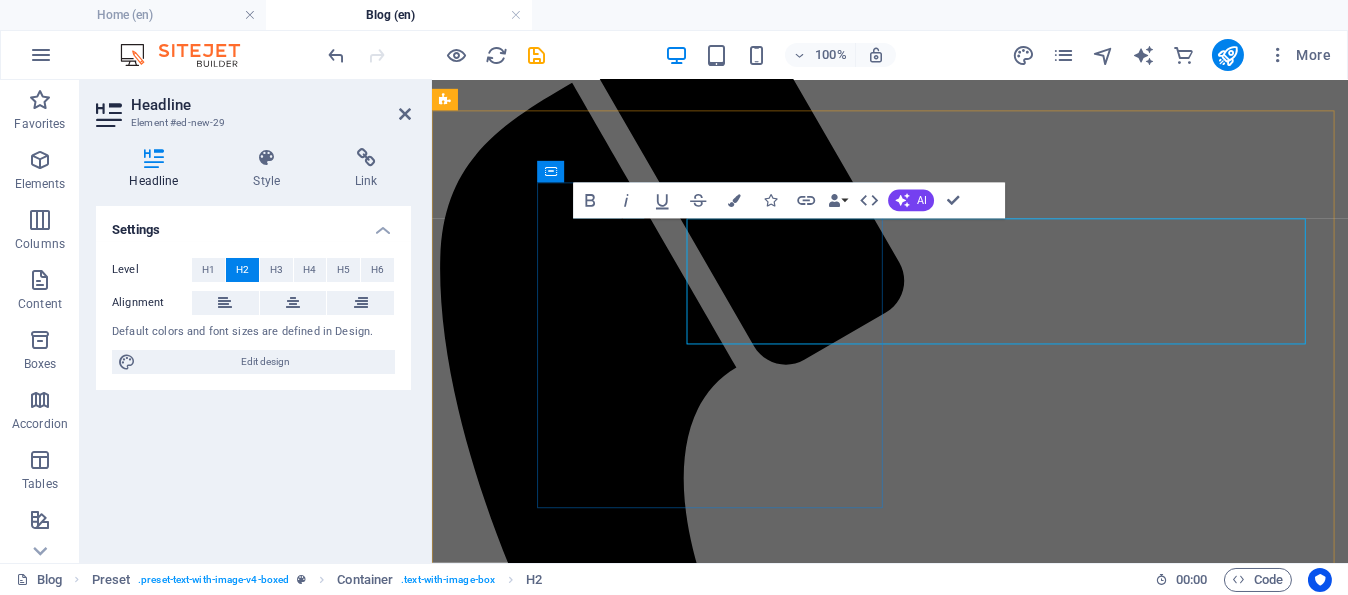 click on "It’s More Than aGarden – WhyWe Need toGrowTherapeuticHorticulture in[STATE]" at bounding box center [941, 6759] 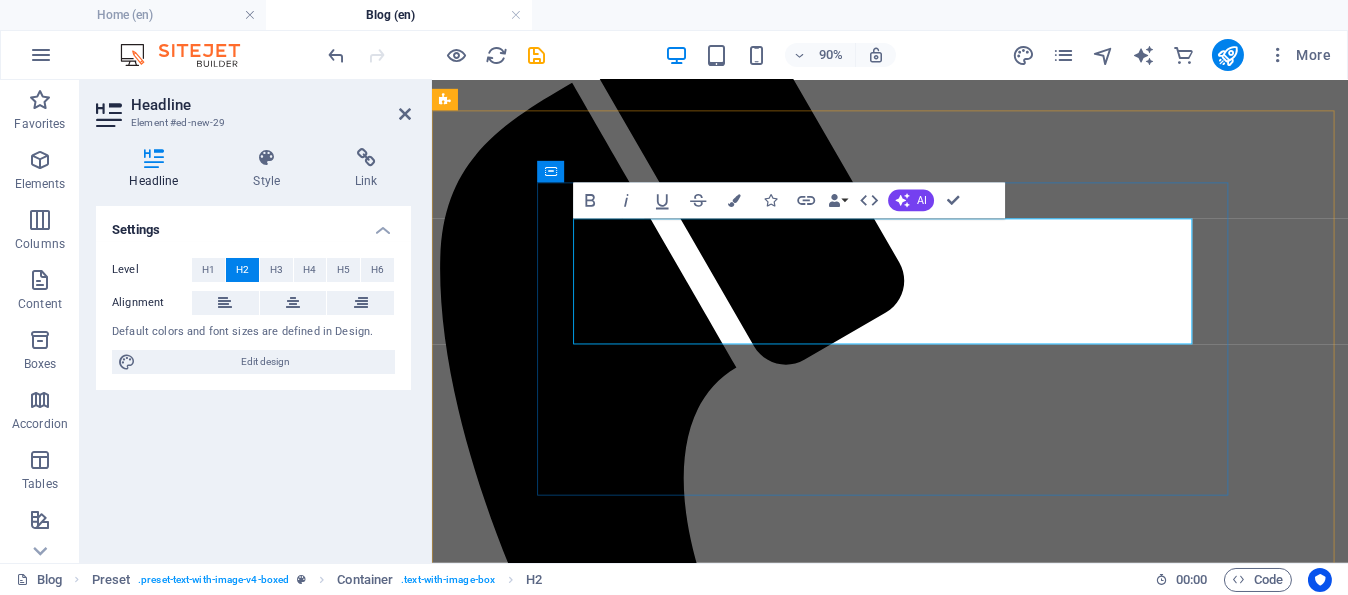 click on "It’s More Than aGarden – WhyWe Need toGrowTherapeuticHorticulture in[STATE]" at bounding box center (941, 6759) 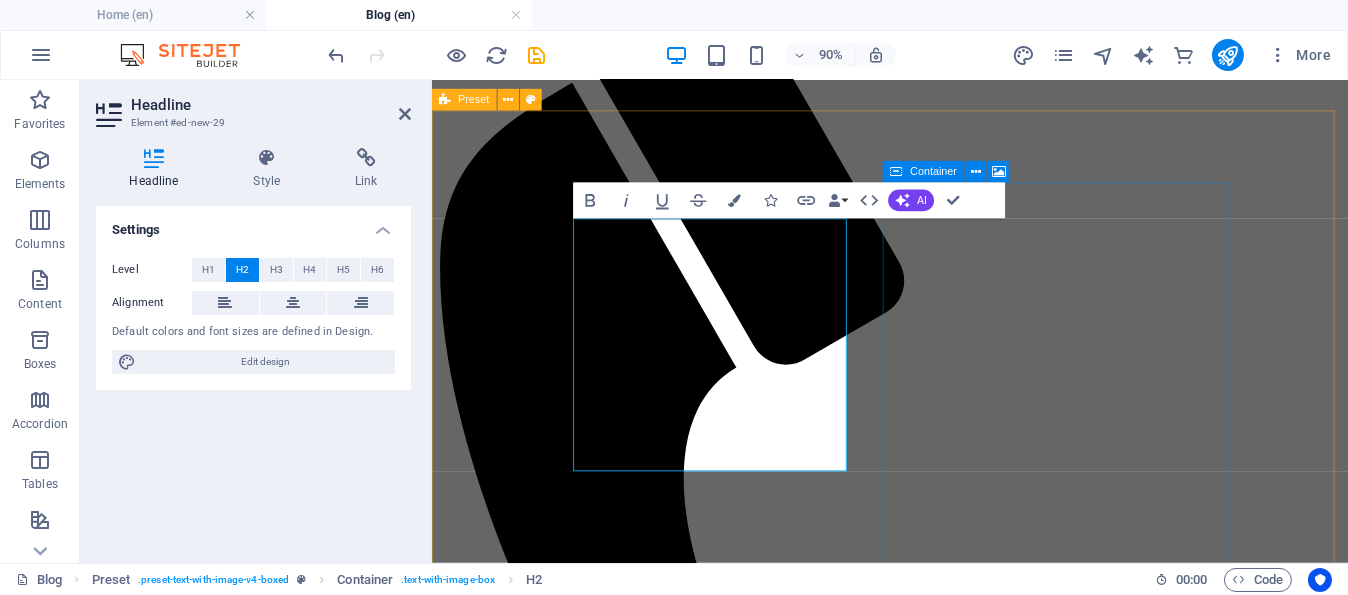 click on "It’s More Than aGarden – Why We Need to GrowTherapeutic Horticulture in[STATE] Lorem ipsum dolor sit amet, consectetuer adipiscing elit. Aenean commodo ligula eget dolor. Lorem ipsum dolor sit amet, consectetuer adipiscing elit leget dolor. Lorem ipsum dolor sit amet, consectetuer adipiscing elit. Aenean commodo ligula eget dolor. Lorem ipsum dolor sit amet, consectetuer adipiscing elit dolor consectetuer adipiscing elit leget dolor. Lorem elit saget ipsum dolor sit amet, consectetuer. Drop content here or  Add elements  Paste clipboard" at bounding box center (941, 7197) 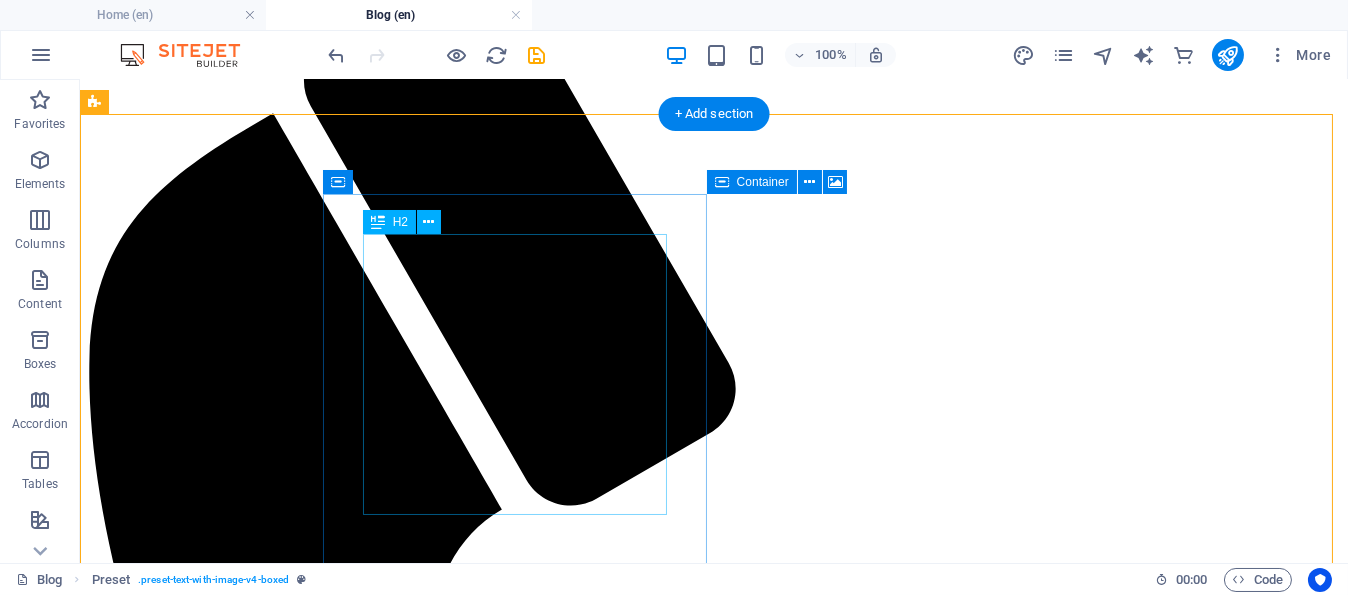 click on "It’s More Than aGarden – Why We Need to GrowTherapeutic Horticulture in[STATE]" at bounding box center (714, 8276) 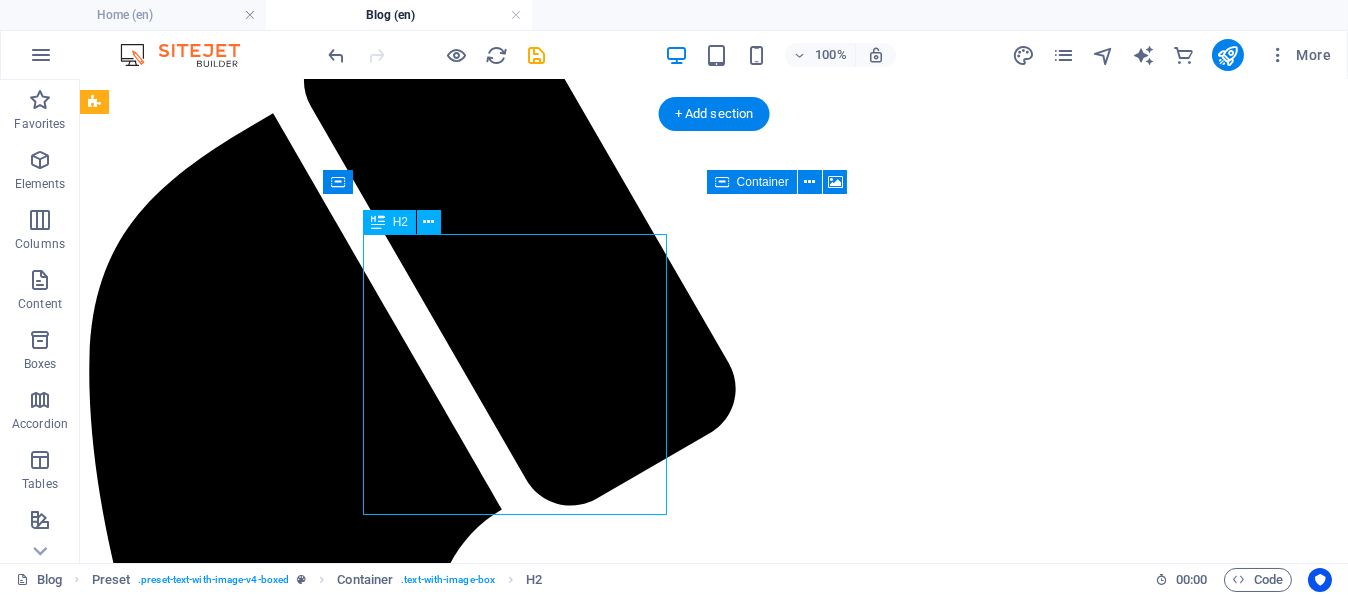click on "It’s More Than aGarden – Why We Need to GrowTherapeutic Horticulture in[STATE]" at bounding box center (714, 8276) 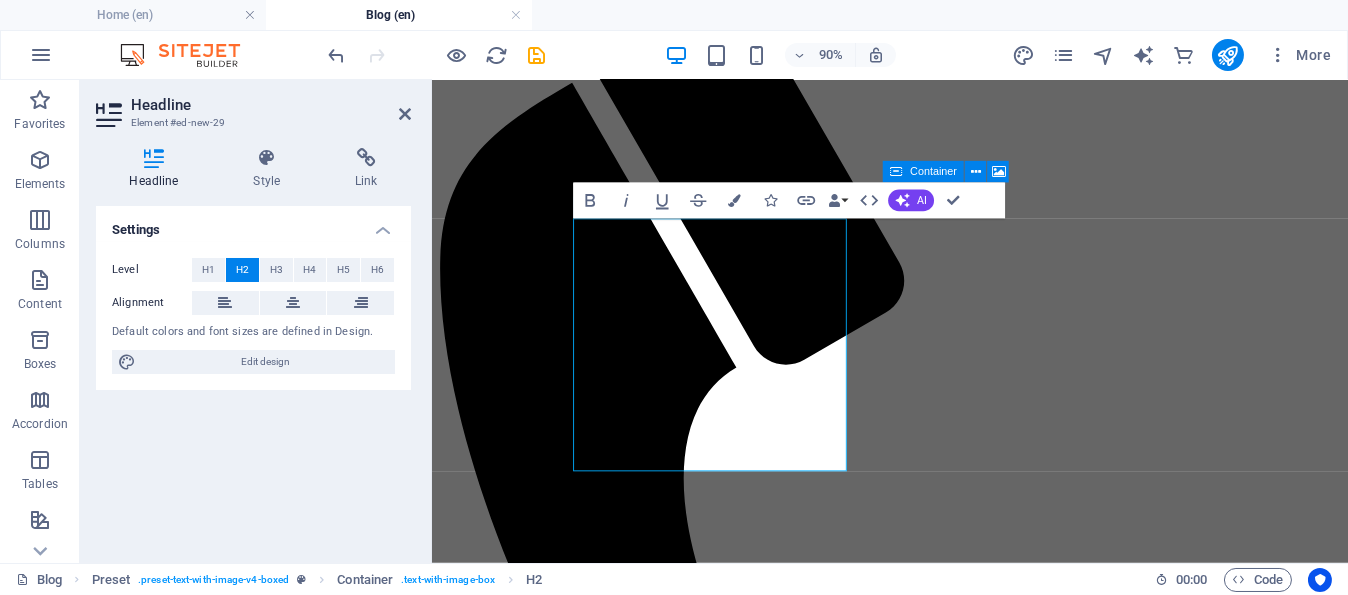 click on "Headline Element #ed-new-29 Headline Style Link Settings Level H1 H2 H3 H4 H5 H6 Alignment Default colors and font sizes are defined in Design. Edit design Preset Element Layout How this element expands within the layout (Flexbox). Size Default auto px % 1/1 1/2 1/3 1/4 1/5 1/6 1/7 1/8 1/9 1/10 Grow Shrink Order Container layout Visible Visible Opacity 100 % Overflow Spacing Margin Default auto px % rem vw vh Custom Custom auto px % rem vw vh auto px % rem vw vh auto px % rem vw vh auto px % rem vw vh Padding Default px rem % vh vw Custom Custom px rem % vh vw px rem % vh vw px rem % vh vw px rem % vh vw Border Style              - Width 1 auto px rem % vh vw Custom Custom 1 auto px rem % vh vw 1 auto px rem % vh vw 1 auto px rem % vh vw 1 auto px rem % vh vw  - Color Round corners Default px rem % vh vw Custom Custom px rem % vh vw px rem % vh vw px rem % vh vw px rem % vh vw Shadow Default None Outside Inside Color X offset 0 px rem vh vw Y offset 0 px rem vh vw Blur 0 px rem % vh vw Spread 0 px 0" at bounding box center (256, 321) 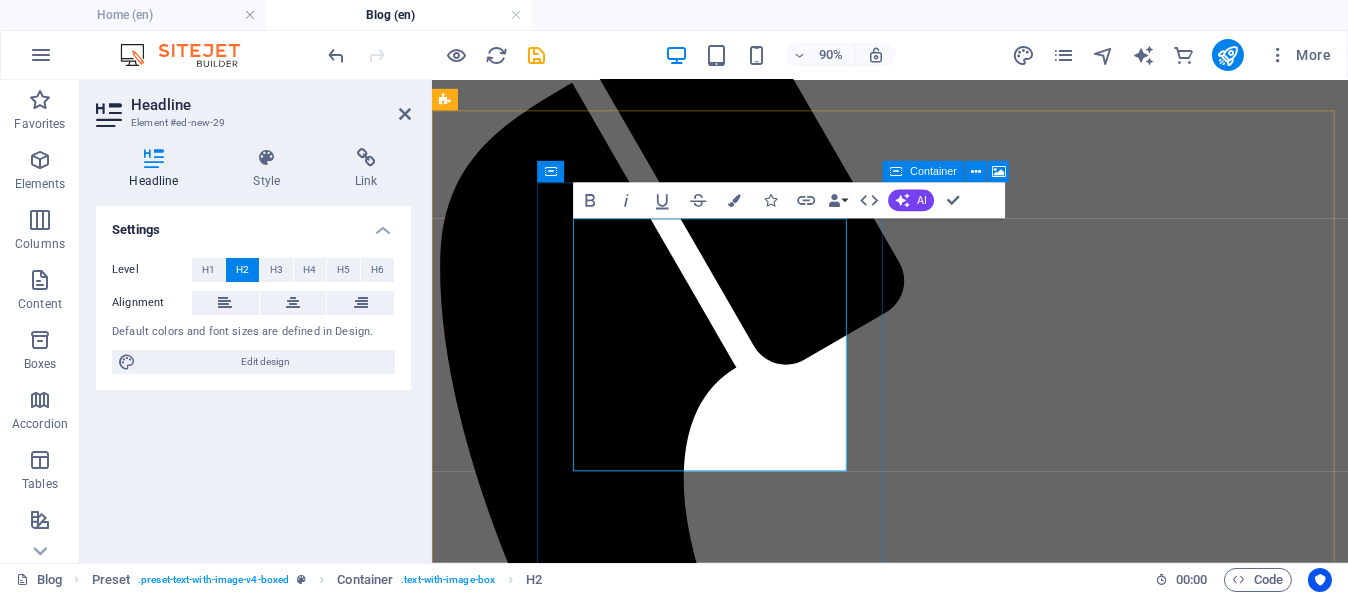 click on "It’s More Than aGarden – Why We Need to GrowTherapeutic Horticulture in[STATE]" at bounding box center (941, 6759) 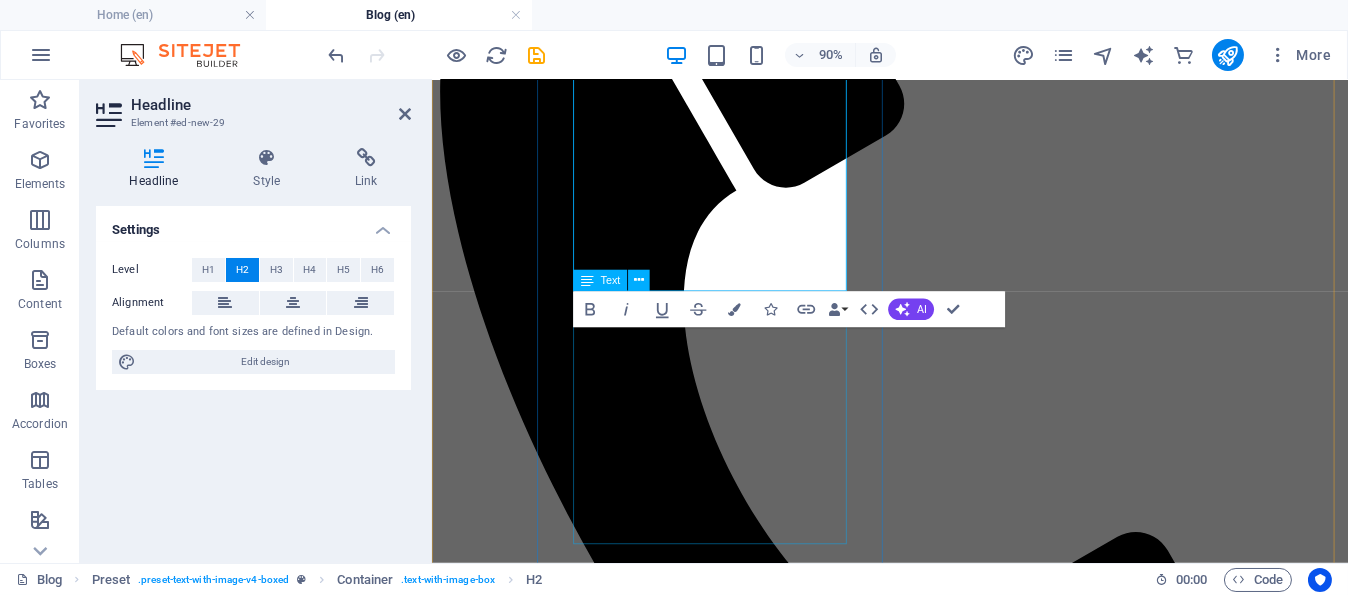 scroll, scrollTop: 400, scrollLeft: 0, axis: vertical 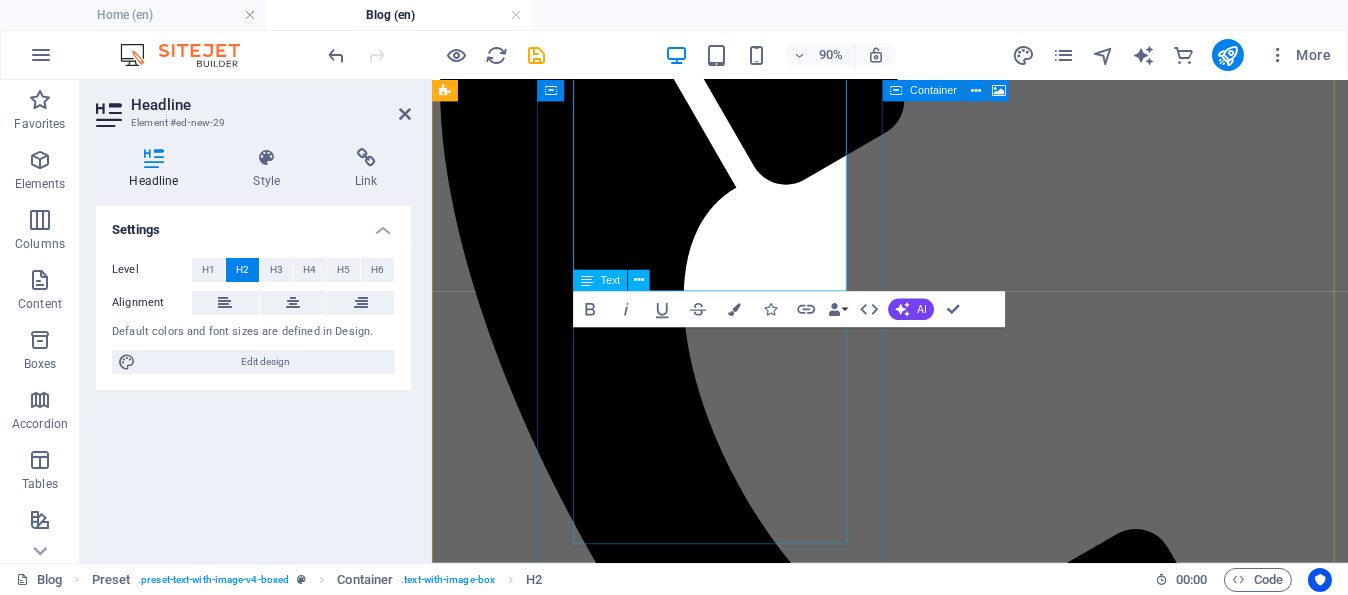 click on "Lorem ipsum dolor sit amet, consectetuer adipiscing elit. Aenean commodo ligula eget dolor. Lorem ipsum dolor sit amet, consectetuer adipiscing elit leget dolor. Lorem ipsum dolor sit amet, consectetuer adipiscing elit. Aenean commodo ligula eget dolor. Lorem ipsum dolor sit amet, consectetuer adipiscing elit dolor consectetuer adipiscing elit leget dolor. Lorem elit saget ipsum dolor sit amet, consectetuer." at bounding box center [941, 6620] 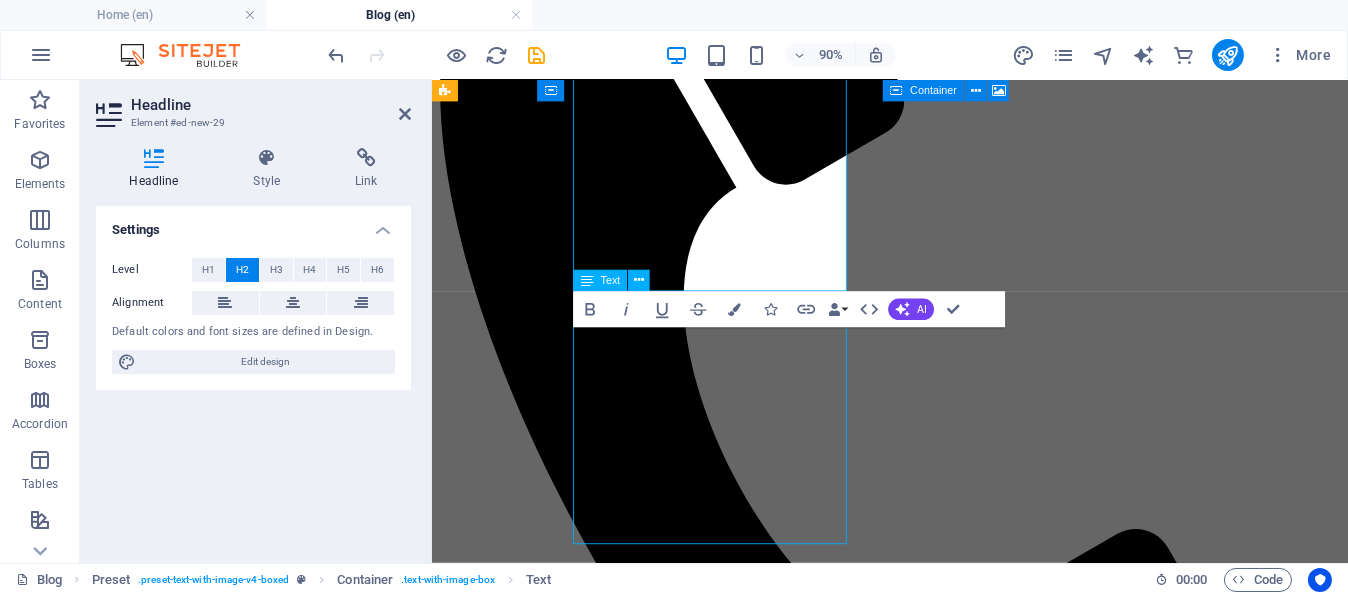click on "Lorem ipsum dolor sit amet, consectetuer adipiscing elit. Aenean commodo ligula eget dolor. Lorem ipsum dolor sit amet, consectetuer adipiscing elit leget dolor. Lorem ipsum dolor sit amet, consectetuer adipiscing elit. Aenean commodo ligula eget dolor. Lorem ipsum dolor sit amet, consectetuer adipiscing elit dolor consectetuer adipiscing elit leget dolor. Lorem elit saget ipsum dolor sit amet, consectetuer." at bounding box center (941, 6620) 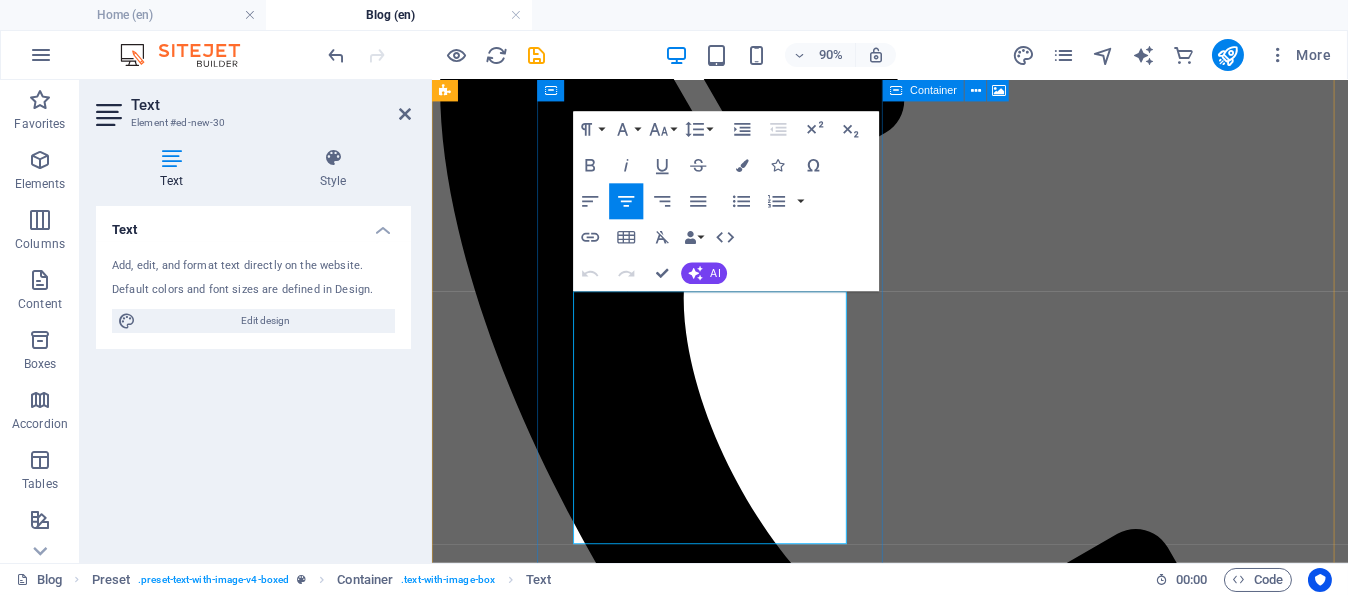 click on "Lorem ipsum dolor sit amet, consectetuer adipiscing elit. Aenean commodo ligula eget dolor. Lorem ipsum dolor sit amet, consectetuer adipiscing elit leget dolor. Lorem ipsum dolor sit amet, consectetuer adipiscing elit. Aenean commodo ligula eget dolor. Lorem ipsum dolor sit amet, consectetuer adipiscing elit dolor consectetuer adipiscing elit leget dolor. Lorem elit saget ipsum dolor sit amet, consectetuer." at bounding box center [941, 6620] 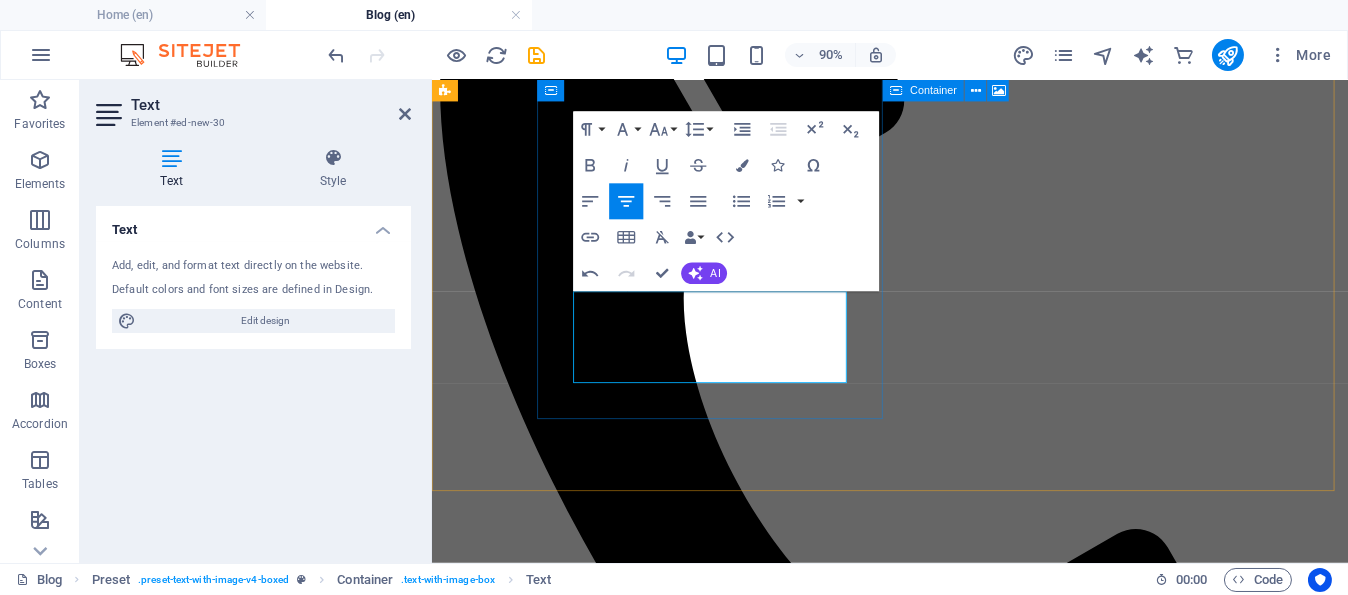 scroll, scrollTop: 2522, scrollLeft: 2, axis: both 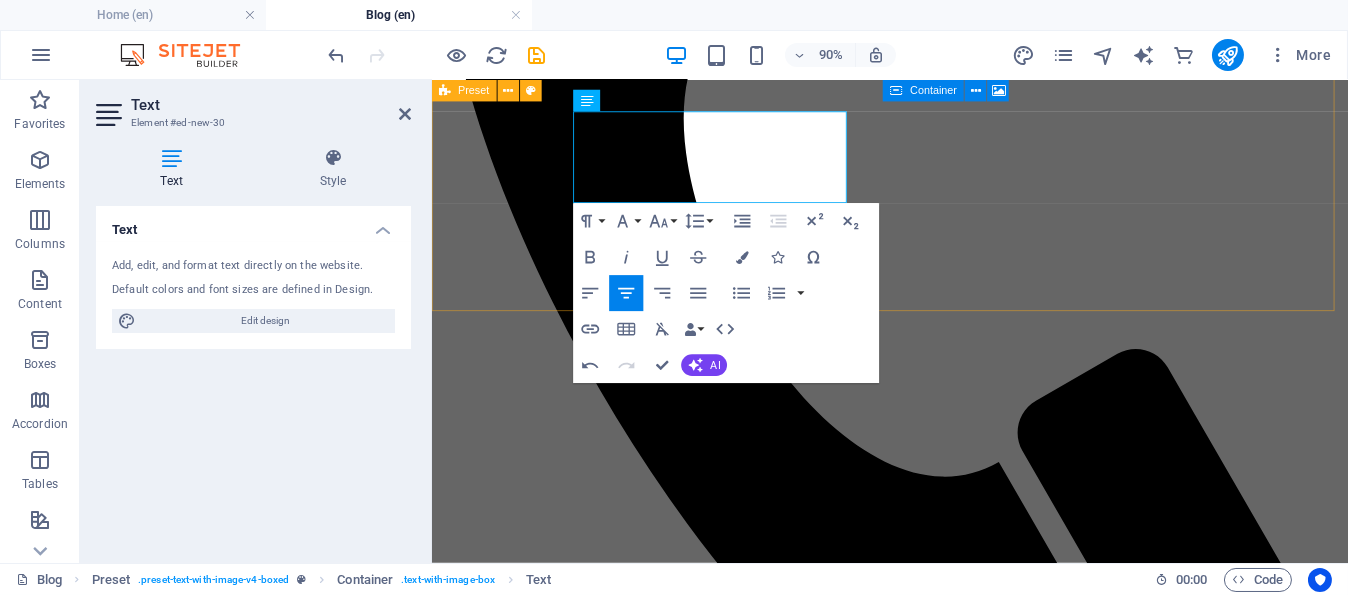 click on "It’s More Than aGarden – Why We Need to GrowTherapeutic Horticulture in[STATE] Discover how therapeutic horticulture transforms lives in [STATE], tackling stress, trauma & food insecurity. Learn why it's a vital wellness strategy. Discover how therapeutic horticulture transforms lives in [STATE], tackling stress, trauma & food insecurity. Learn why it's a vital wellness strategy. Drop content here or  Add elements  Paste clipboard" at bounding box center (941, 6689) 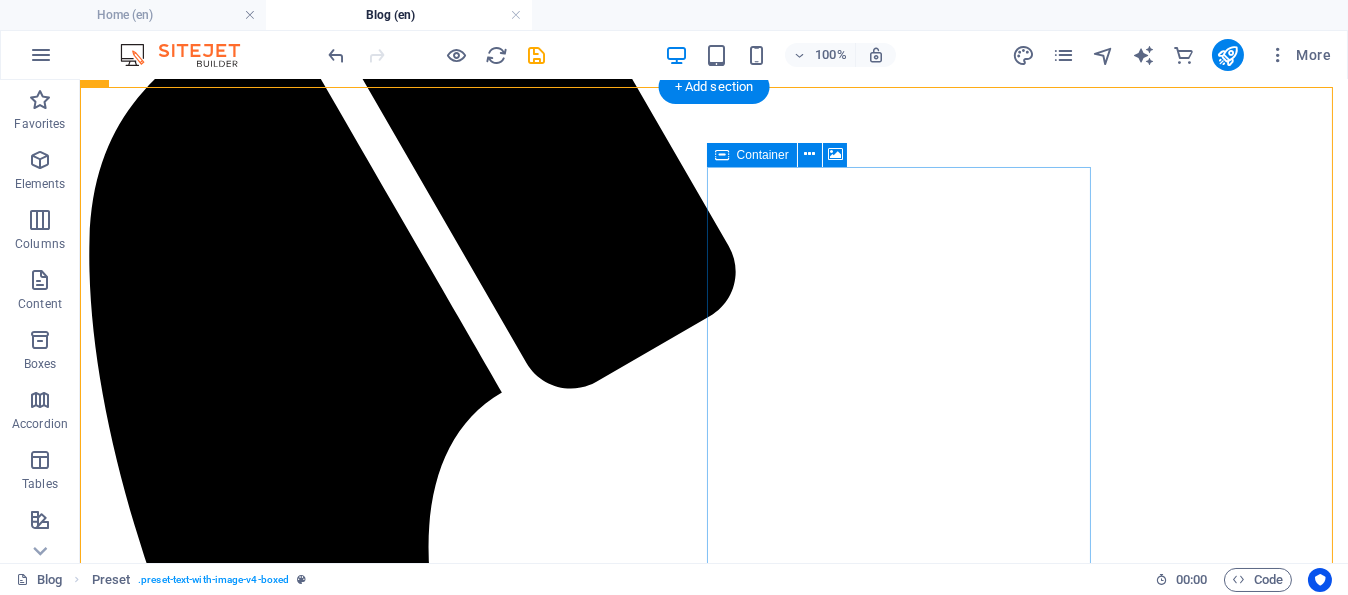 scroll, scrollTop: 200, scrollLeft: 0, axis: vertical 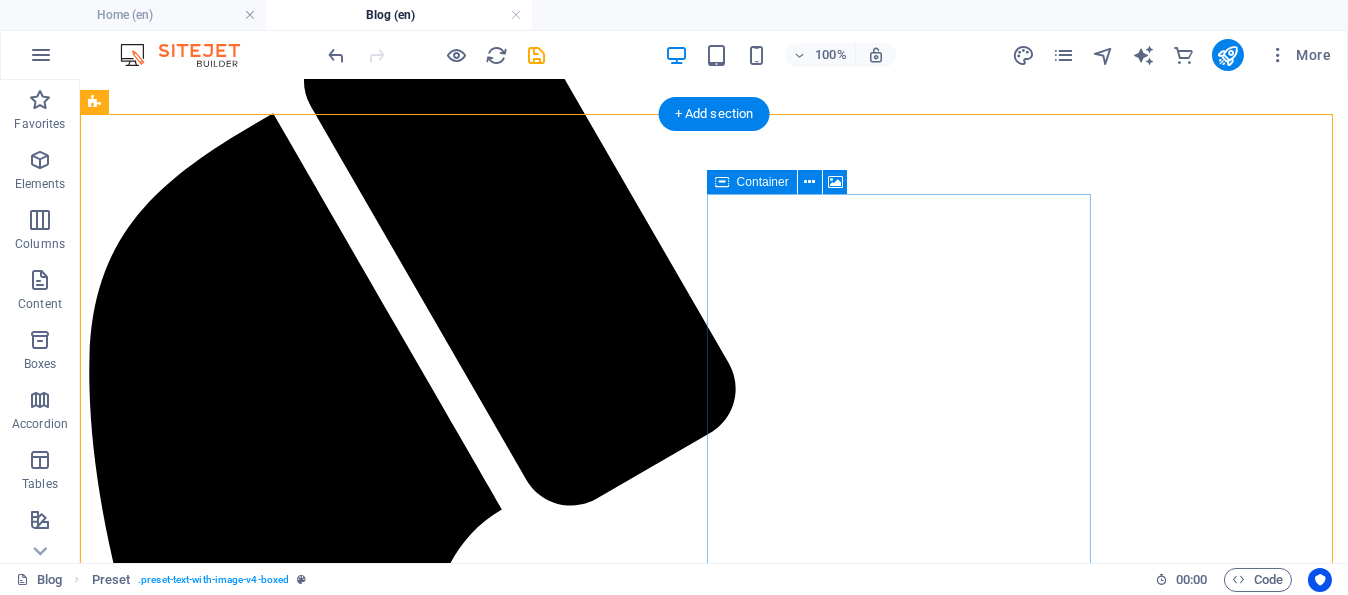 click on "Paste clipboard" at bounding box center (768, 8909) 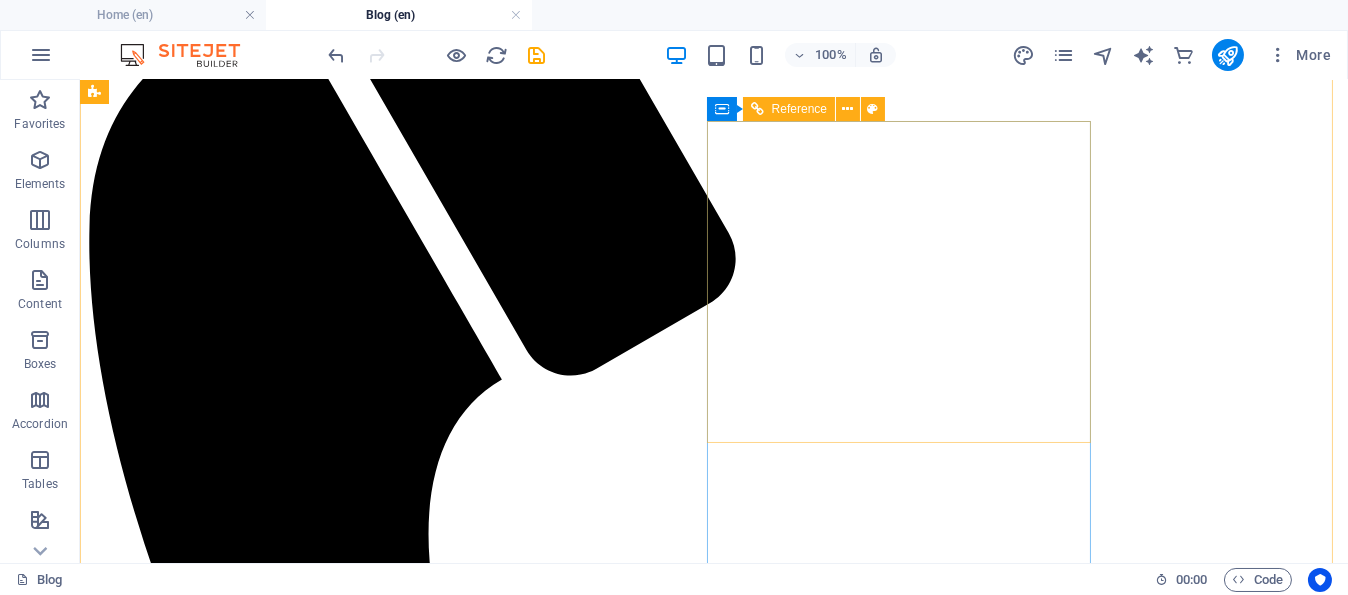scroll, scrollTop: 249, scrollLeft: 0, axis: vertical 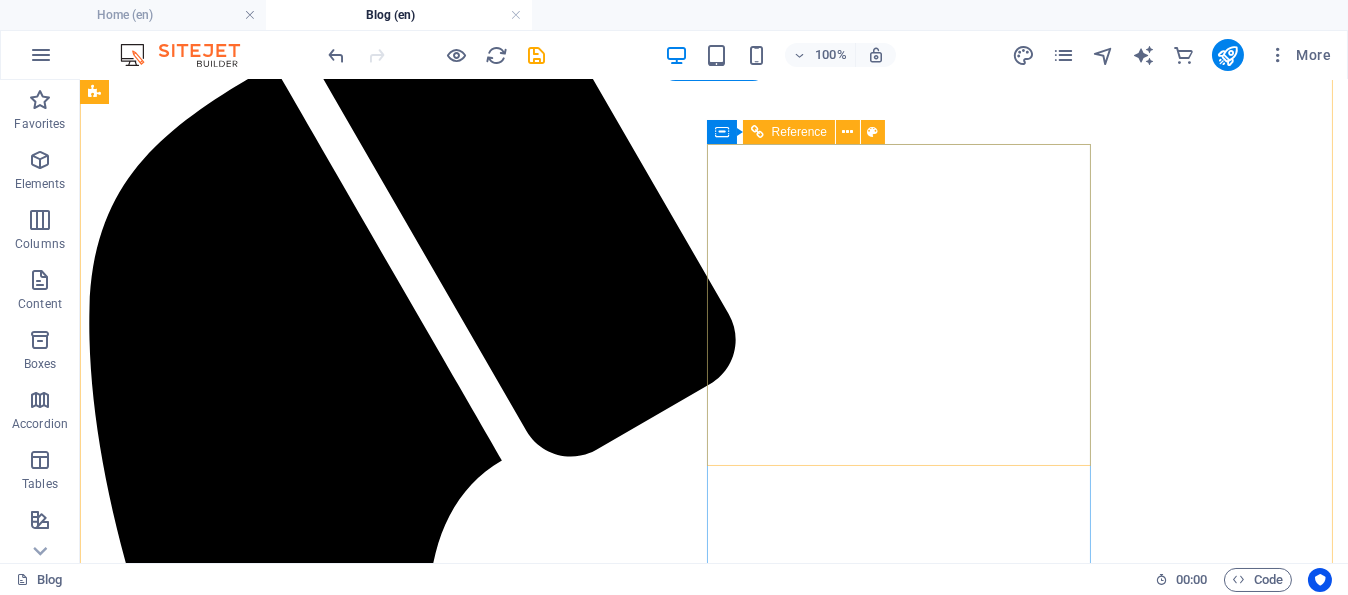 click at bounding box center (714, 8794) 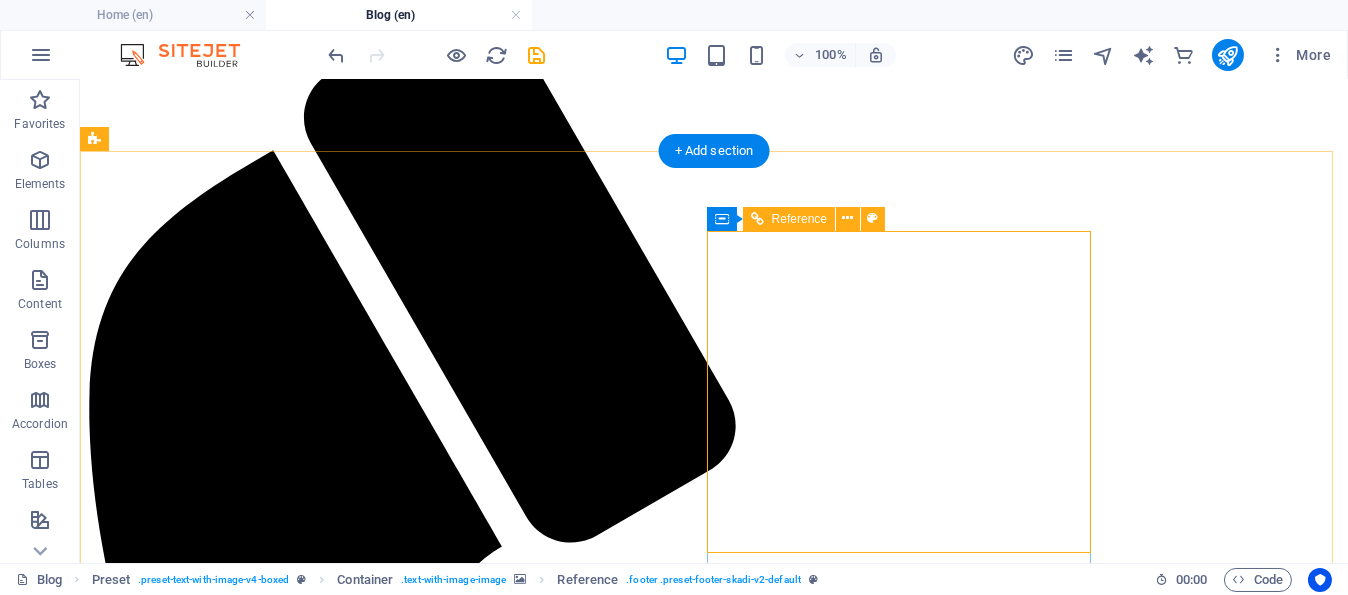 scroll, scrollTop: 49, scrollLeft: 0, axis: vertical 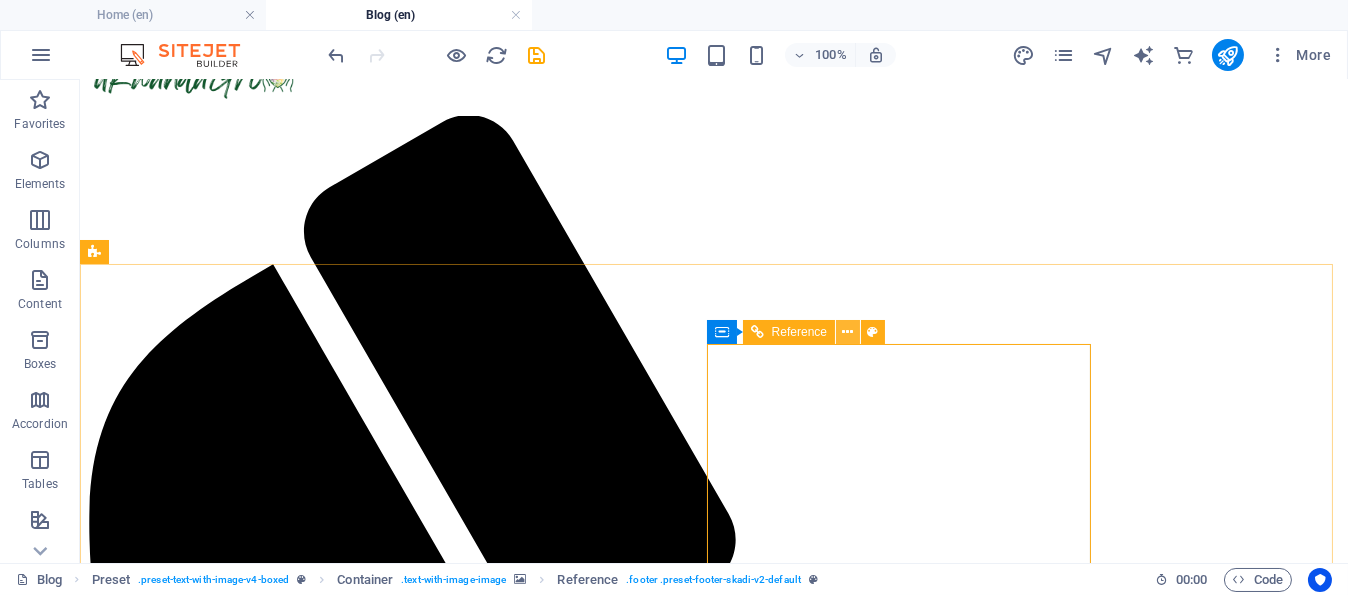 click at bounding box center (848, 332) 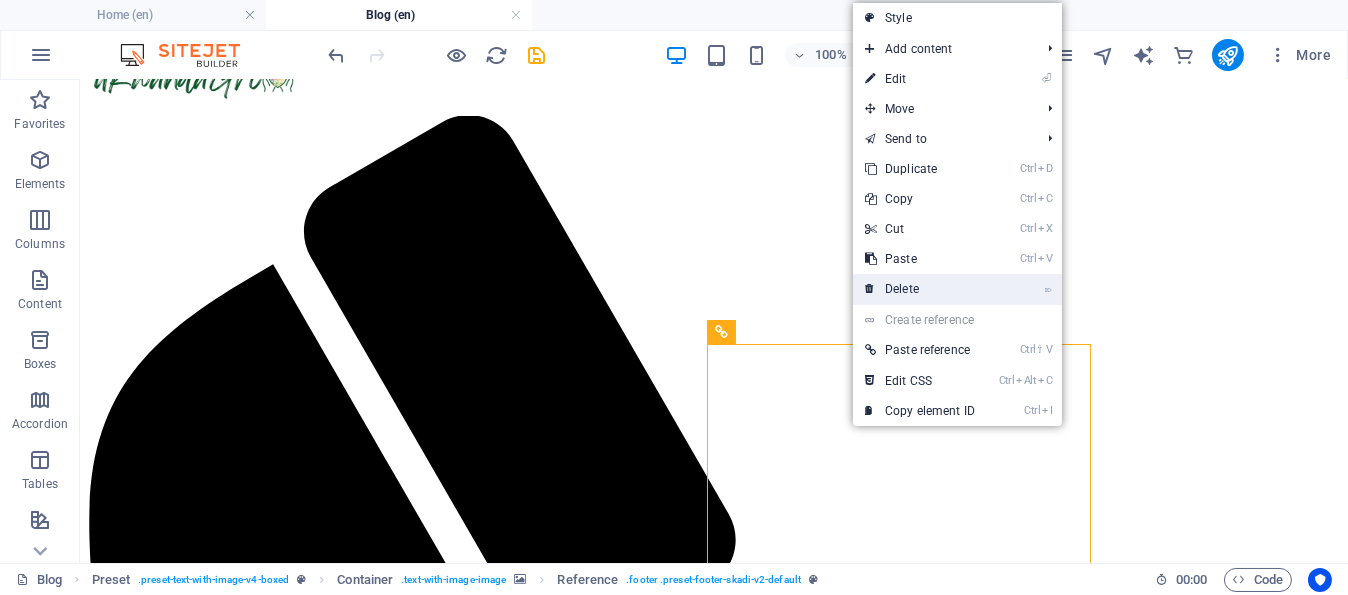 click on "⌦  Delete" at bounding box center [920, 289] 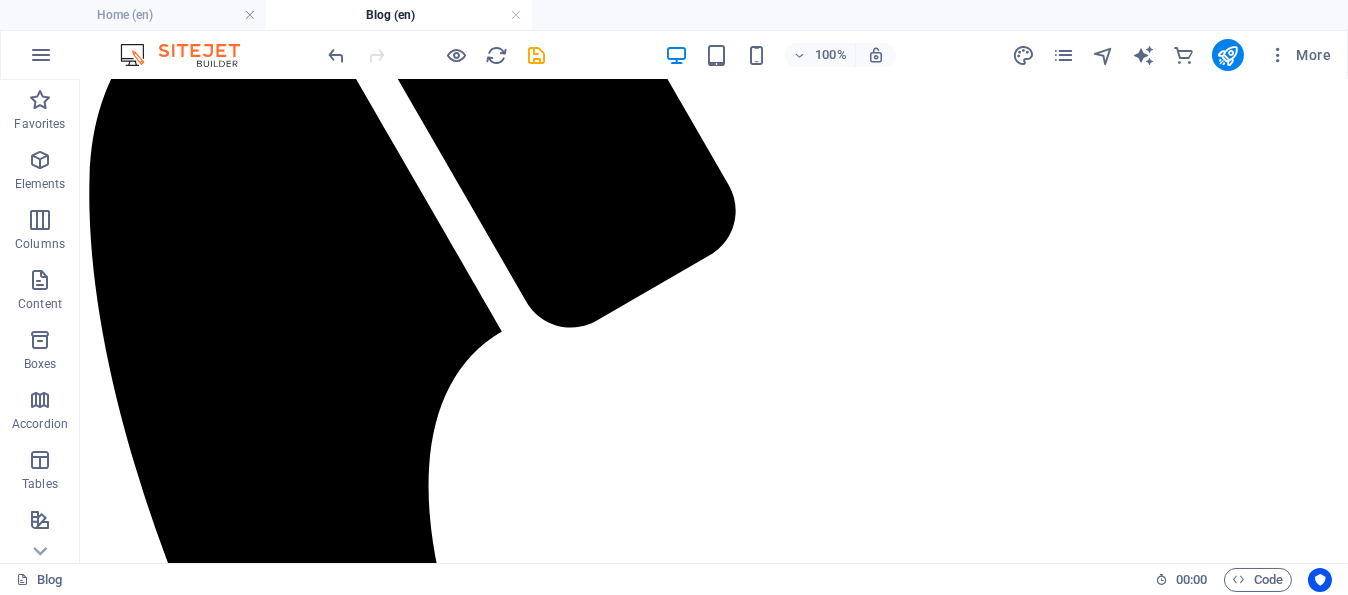 scroll, scrollTop: 350, scrollLeft: 0, axis: vertical 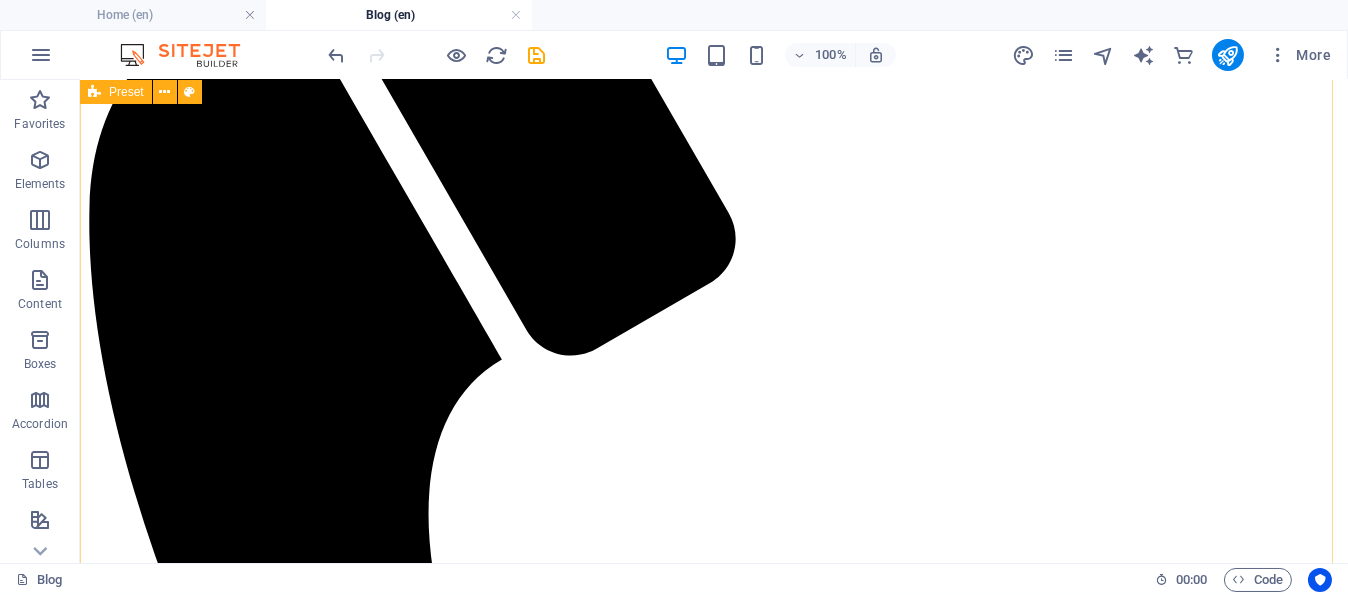 click at bounding box center [714, 8194] 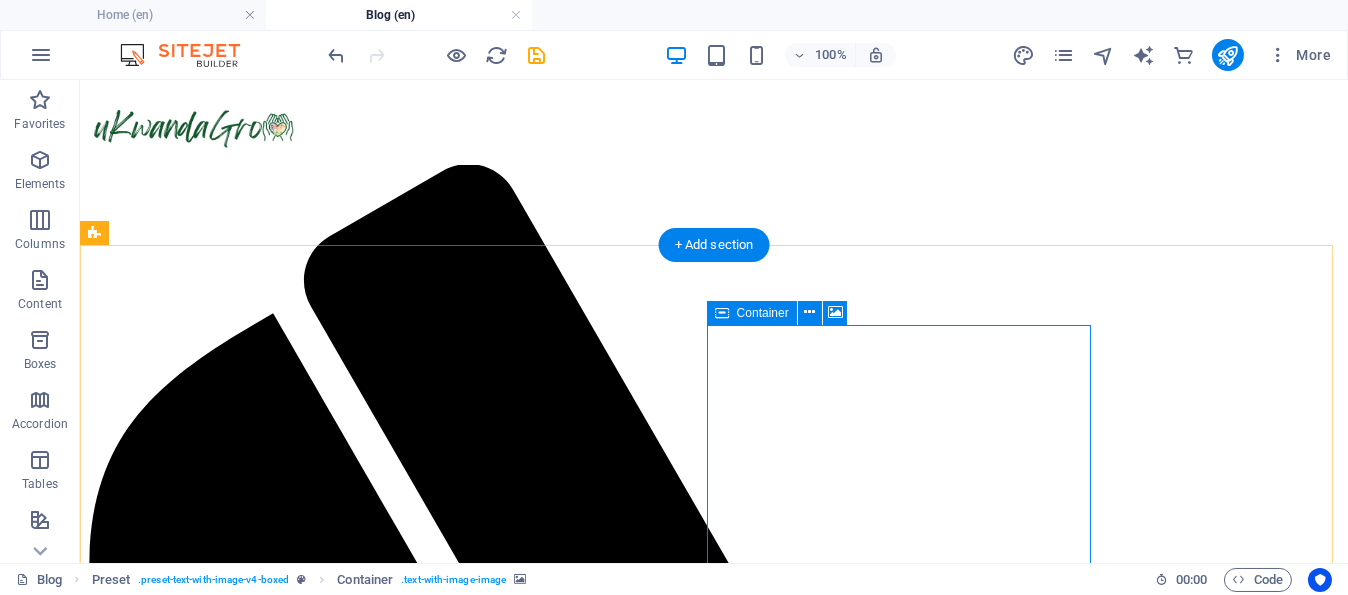 scroll, scrollTop: 100, scrollLeft: 0, axis: vertical 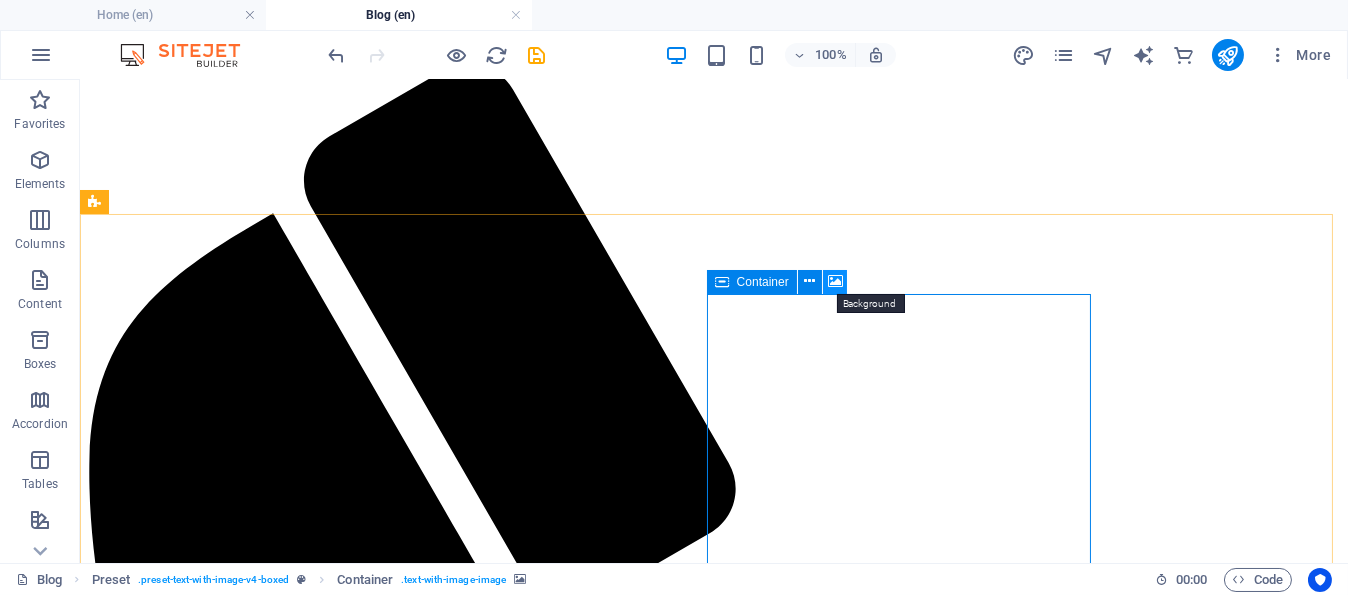 click at bounding box center [835, 281] 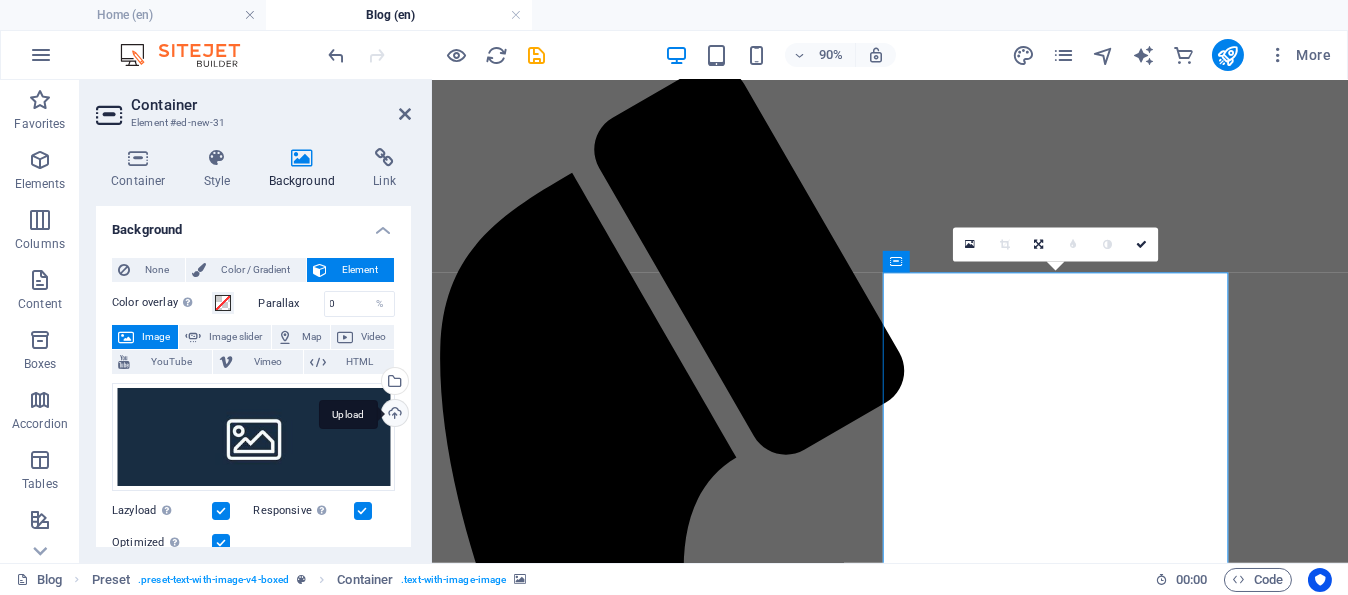 click on "Upload" at bounding box center (393, 415) 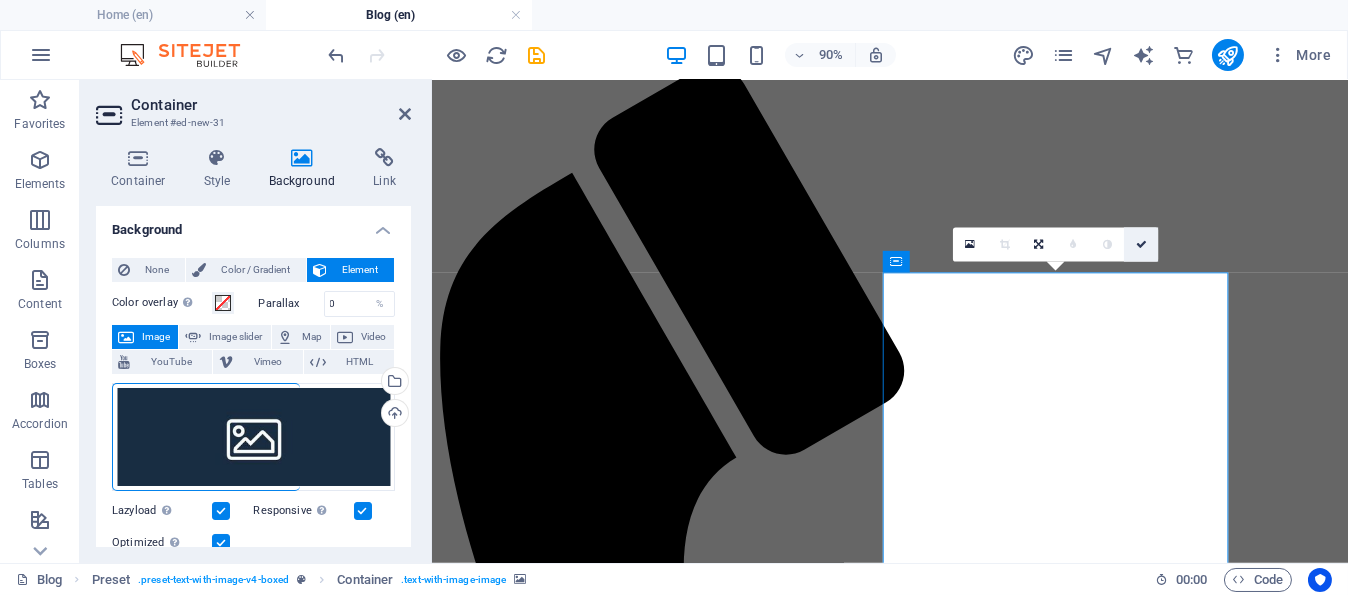 click at bounding box center (1141, 244) 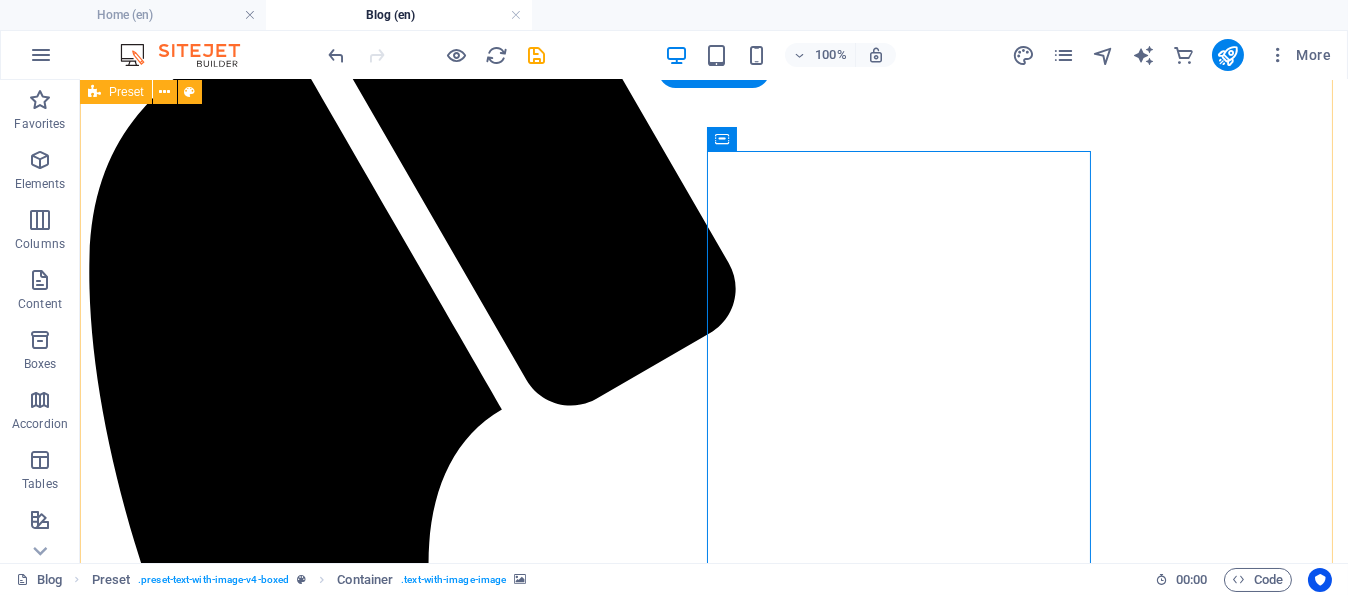 scroll, scrollTop: 200, scrollLeft: 0, axis: vertical 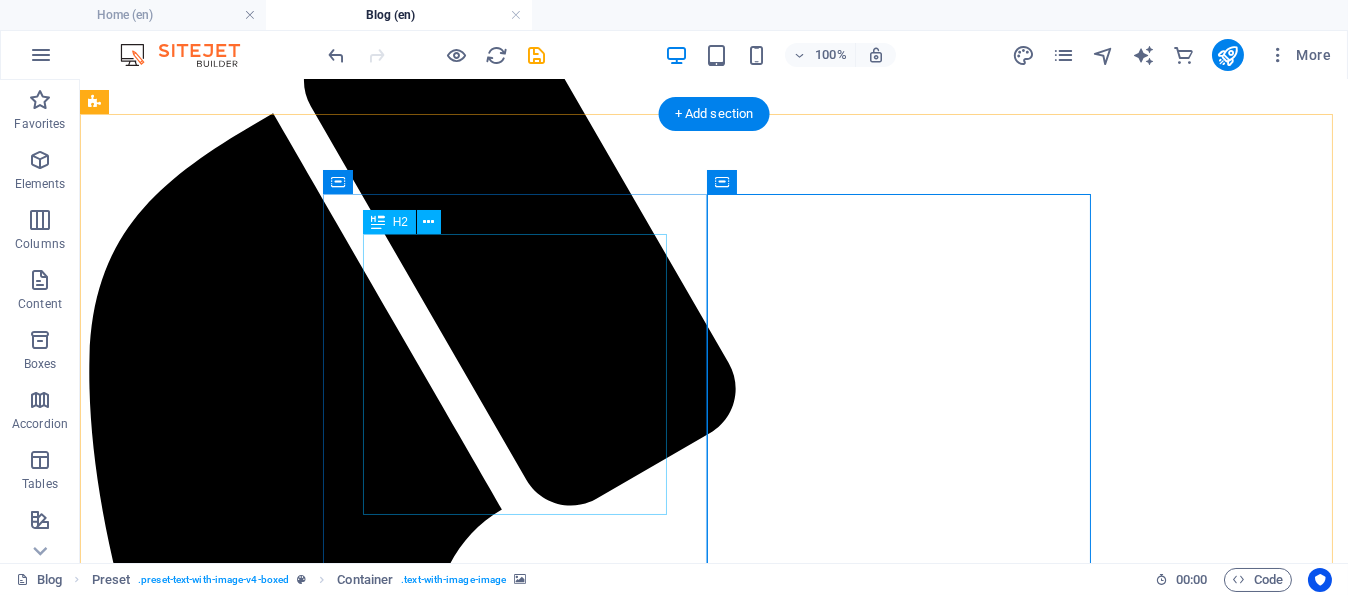 click on "It’s More Than aGarden – Why We Need to GrowTherapeutic Horticulture in South Africa" at bounding box center (714, 8276) 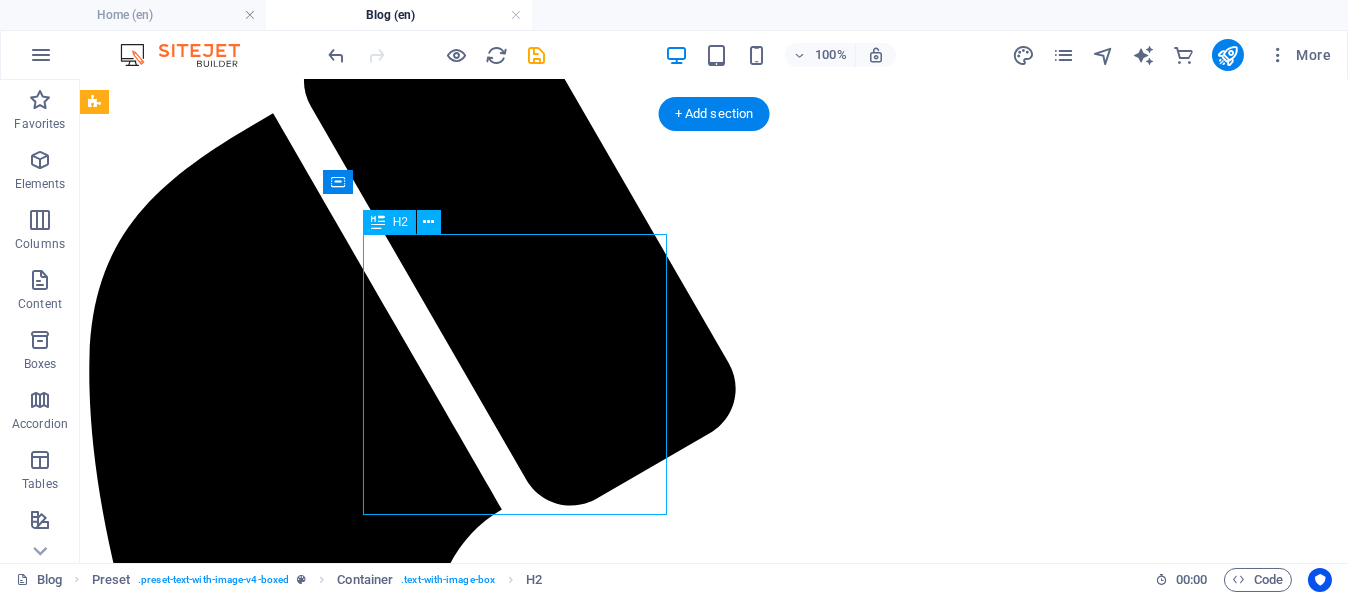 click on "It’s More Than aGarden – Why We Need to GrowTherapeutic Horticulture in South Africa" at bounding box center [714, 8276] 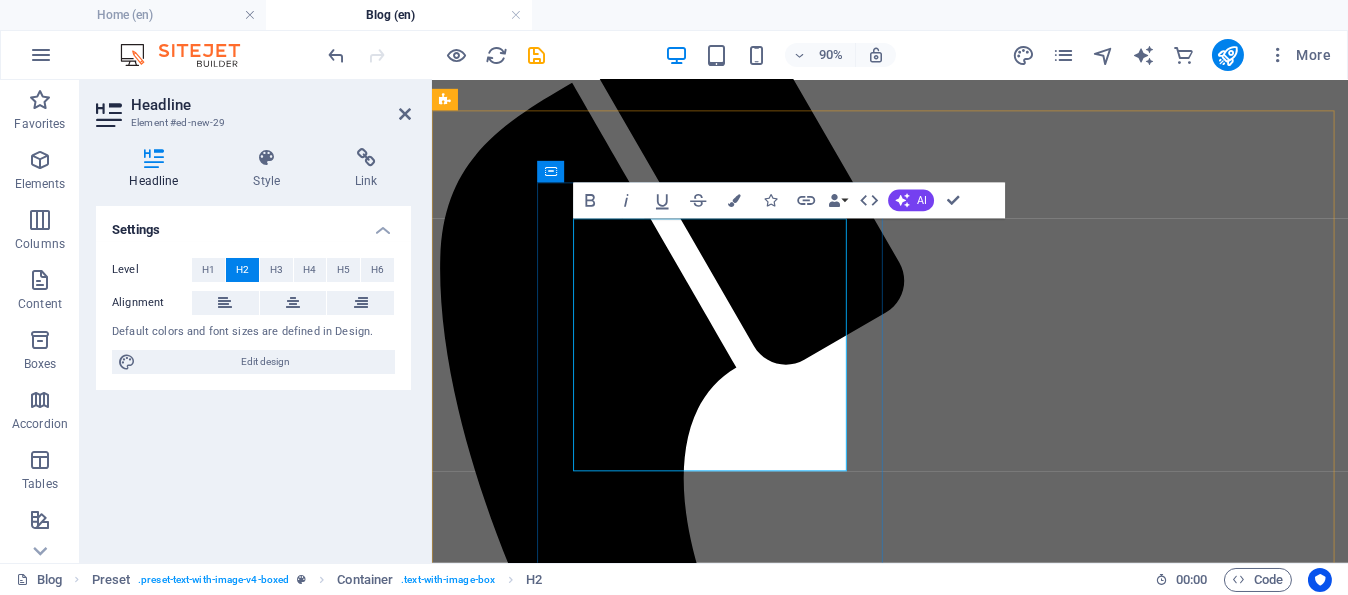 click on "It’s More Than aGarden – Why We Need to GrowTherapeutic Horticulture in South Africa" at bounding box center (941, 6759) 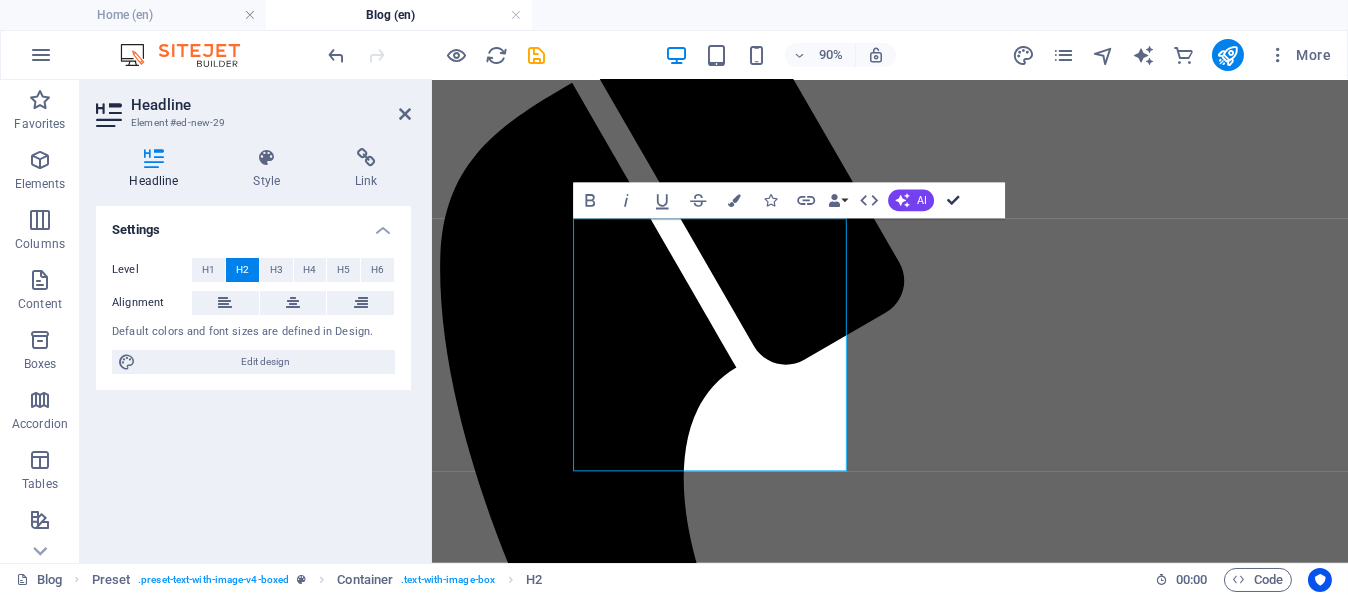 drag, startPoint x: 948, startPoint y: 197, endPoint x: 929, endPoint y: 130, distance: 69.641945 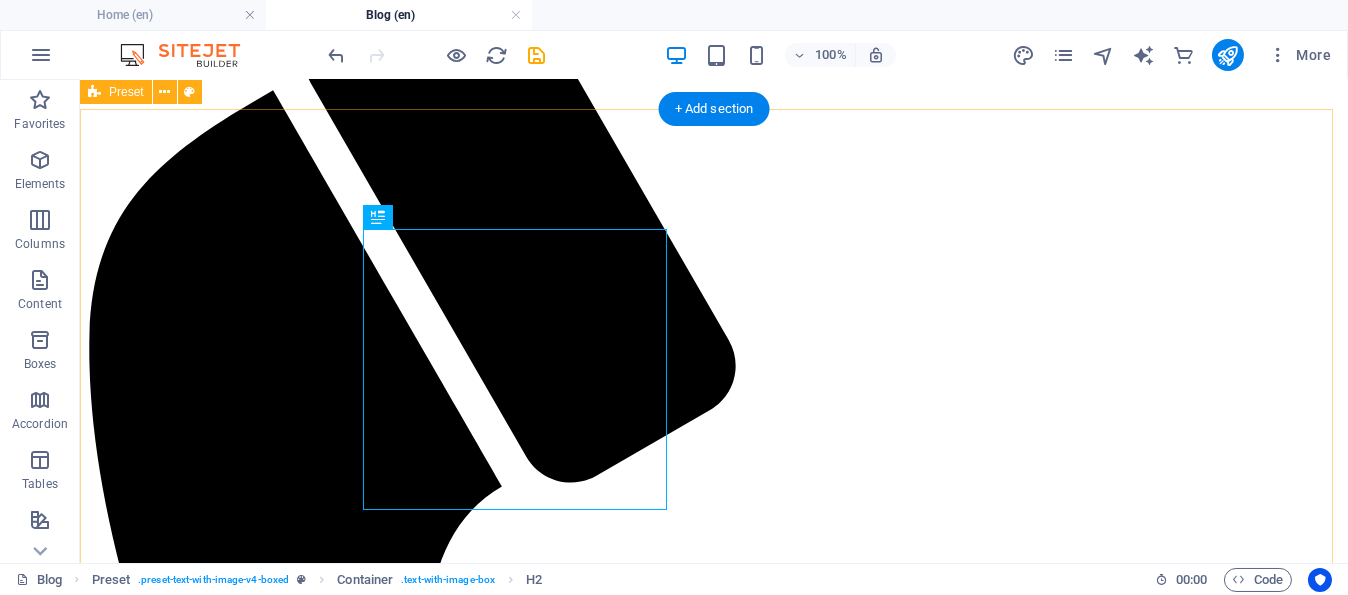 scroll, scrollTop: 200, scrollLeft: 0, axis: vertical 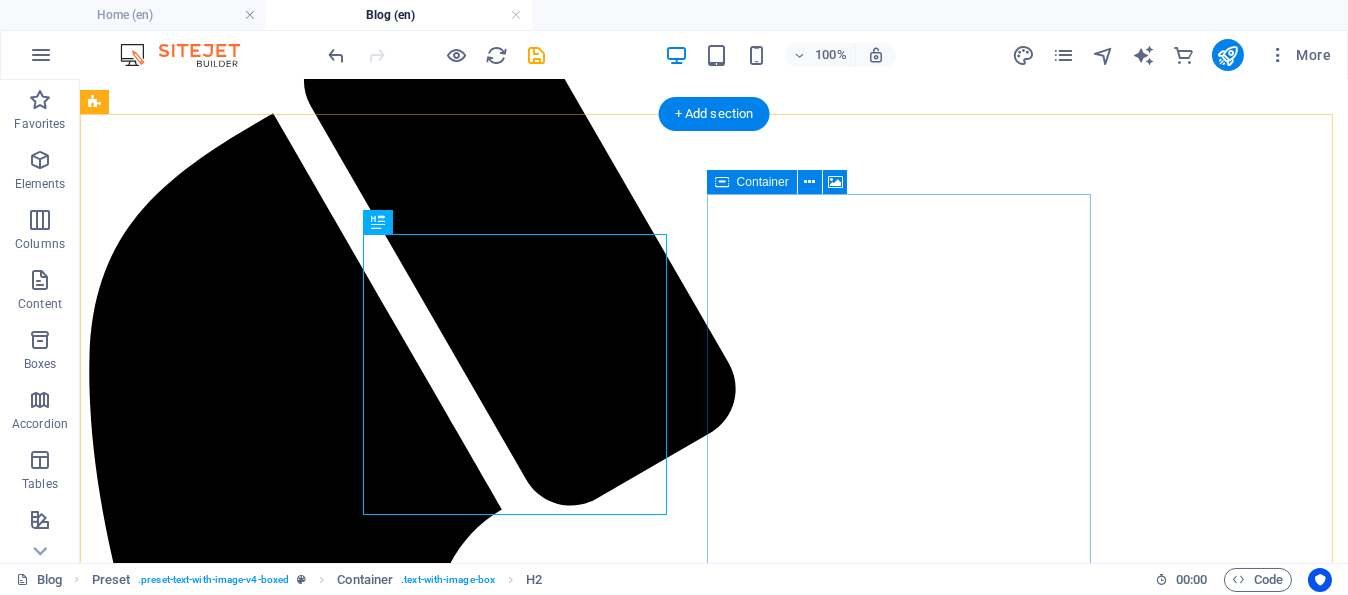 click on "Add elements" at bounding box center [655, 8909] 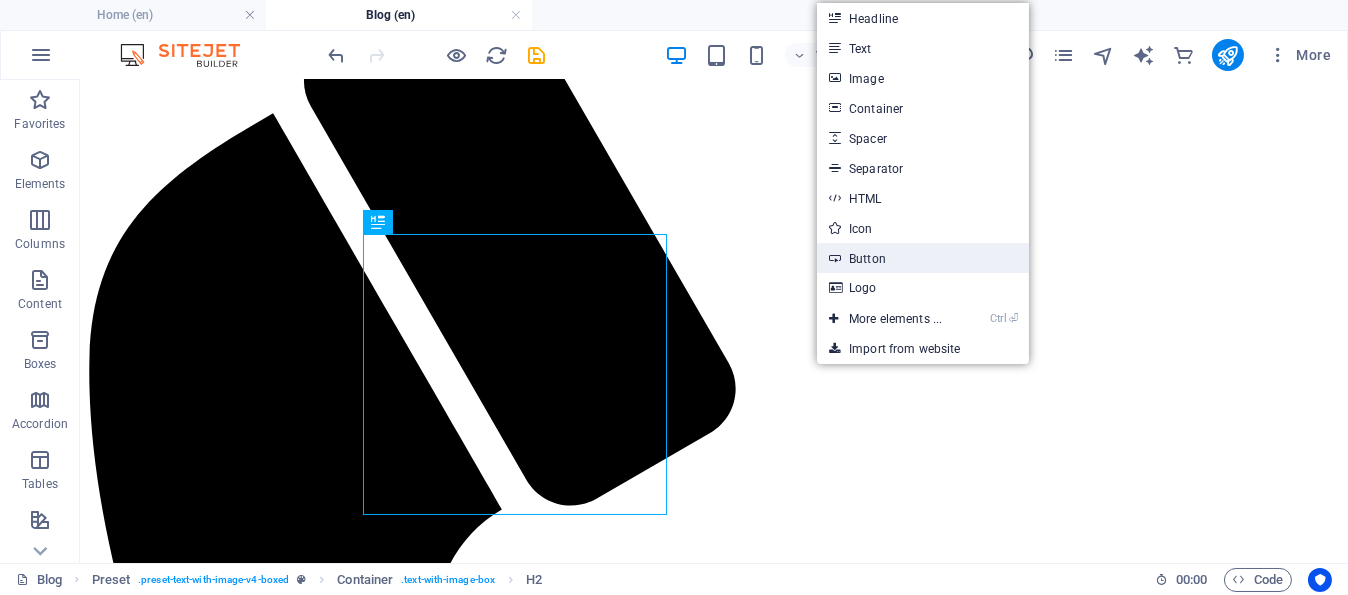 click on "Button" at bounding box center (923, 258) 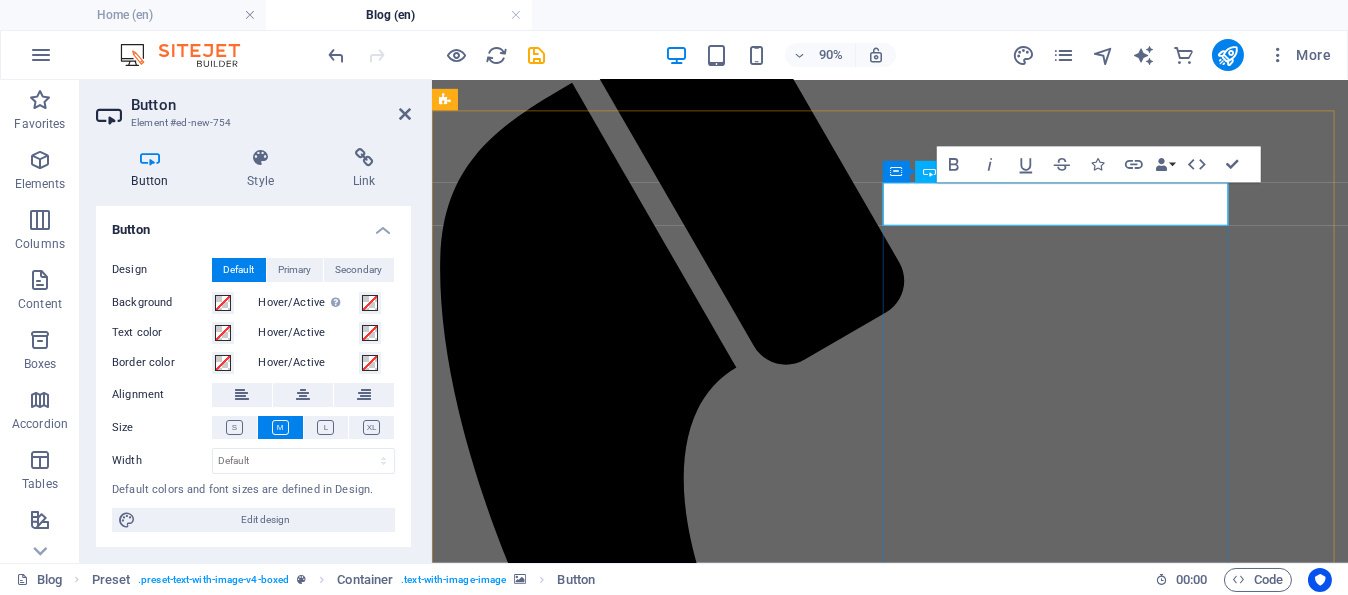 scroll, scrollTop: 0, scrollLeft: 7, axis: horizontal 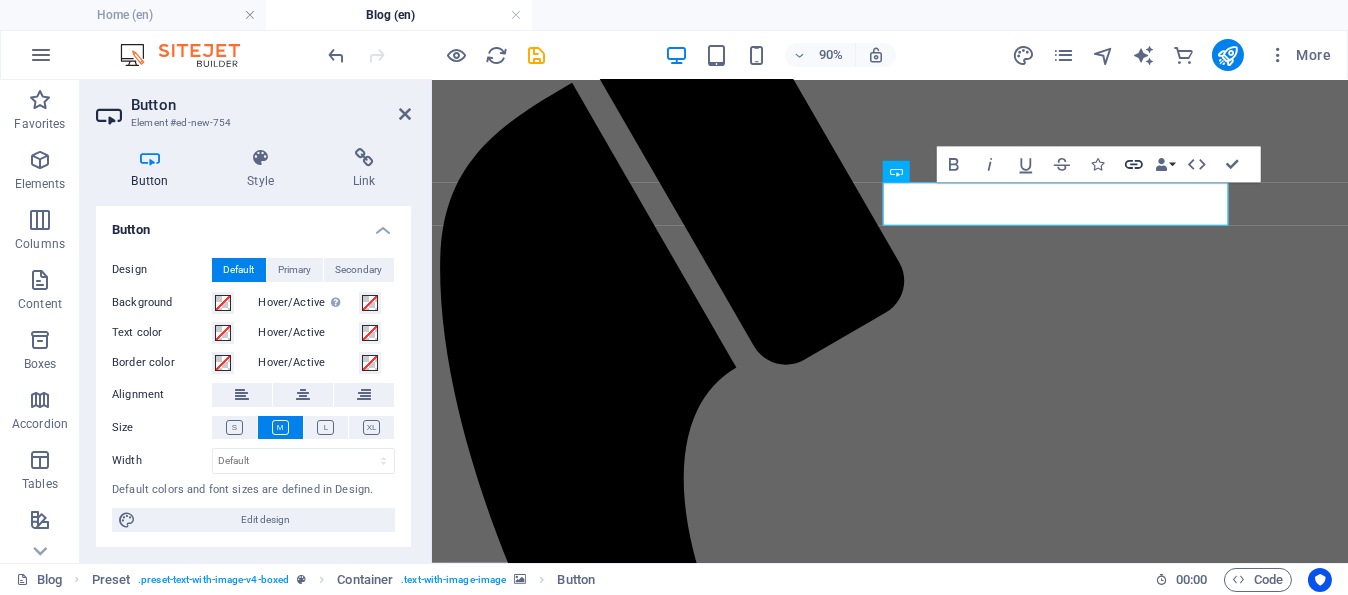click 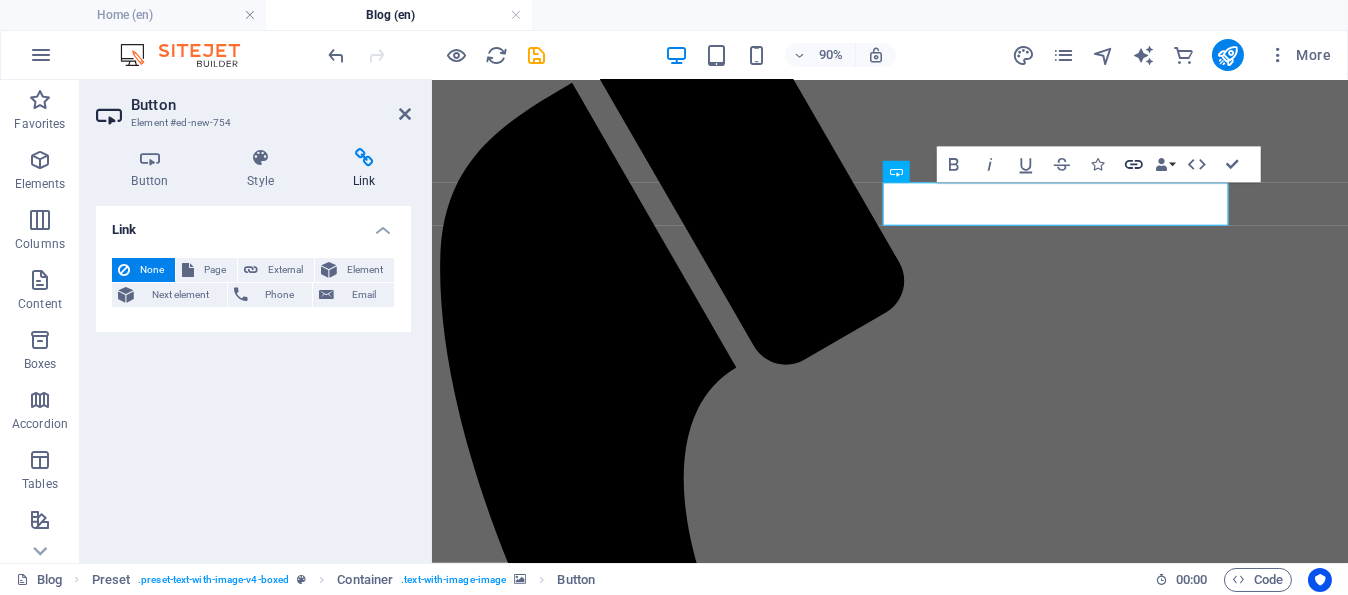 click 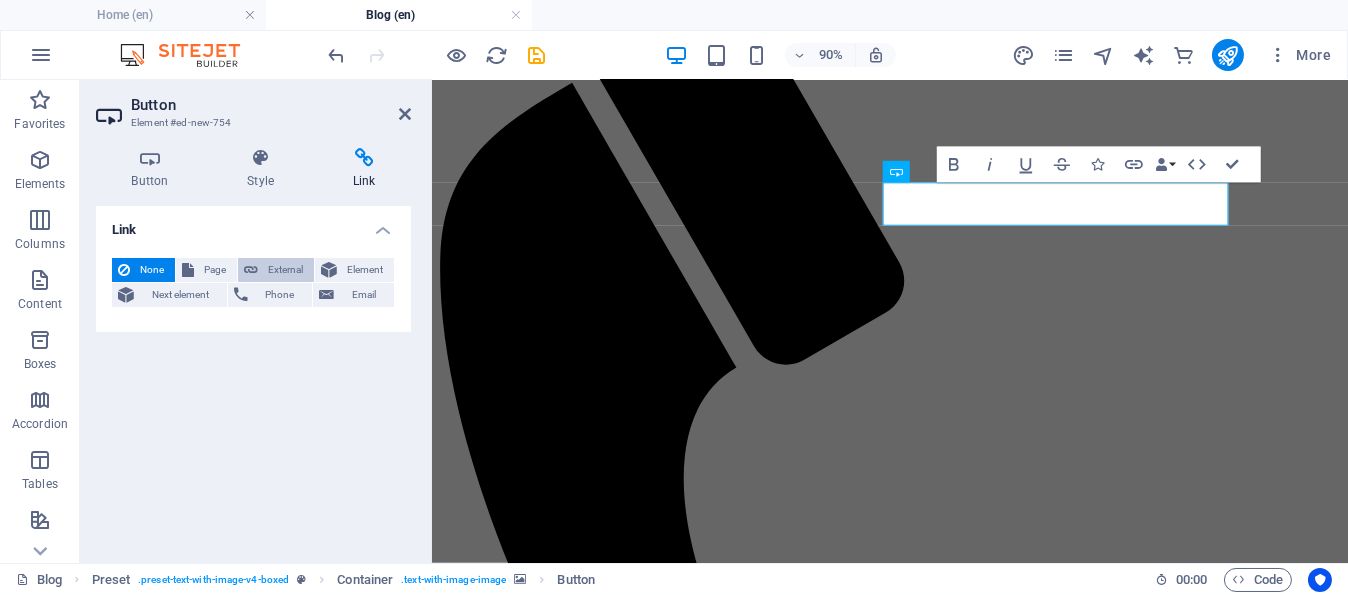 click on "External" at bounding box center [286, 270] 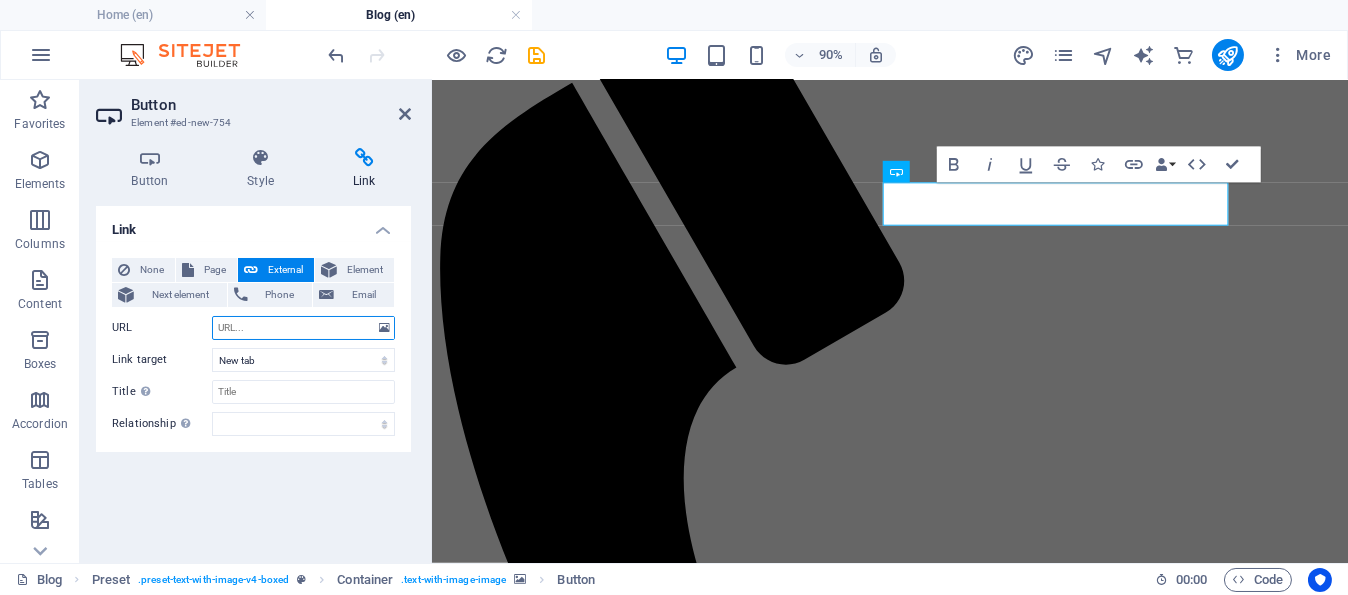 click on "URL" at bounding box center (303, 328) 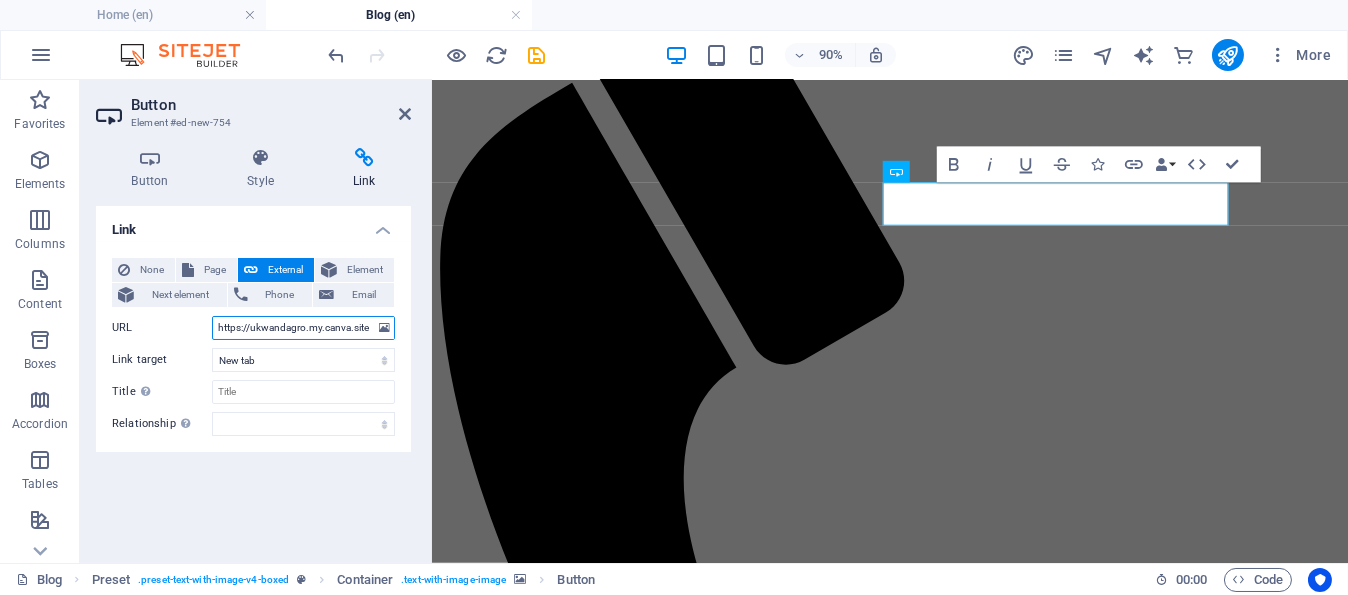 scroll, scrollTop: 0, scrollLeft: 256, axis: horizontal 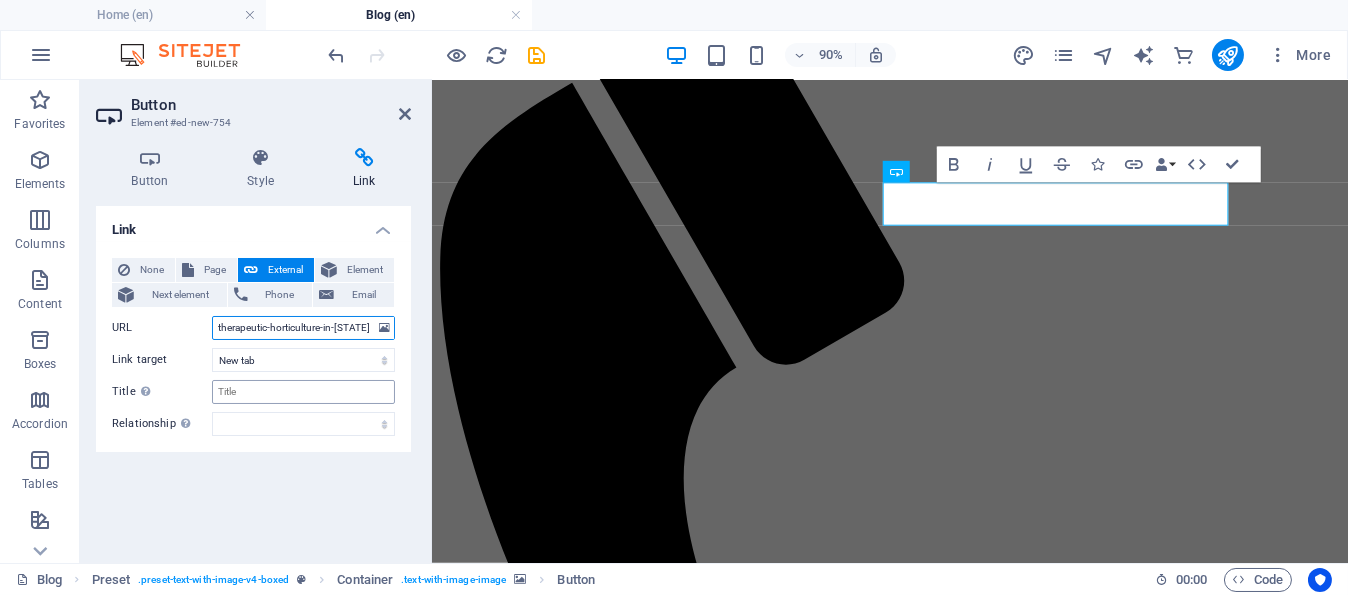 type on "https://ukwandagro.my.canva.site/why-we-need-to-grow-therapeutic-horticulture-in-[STATE]" 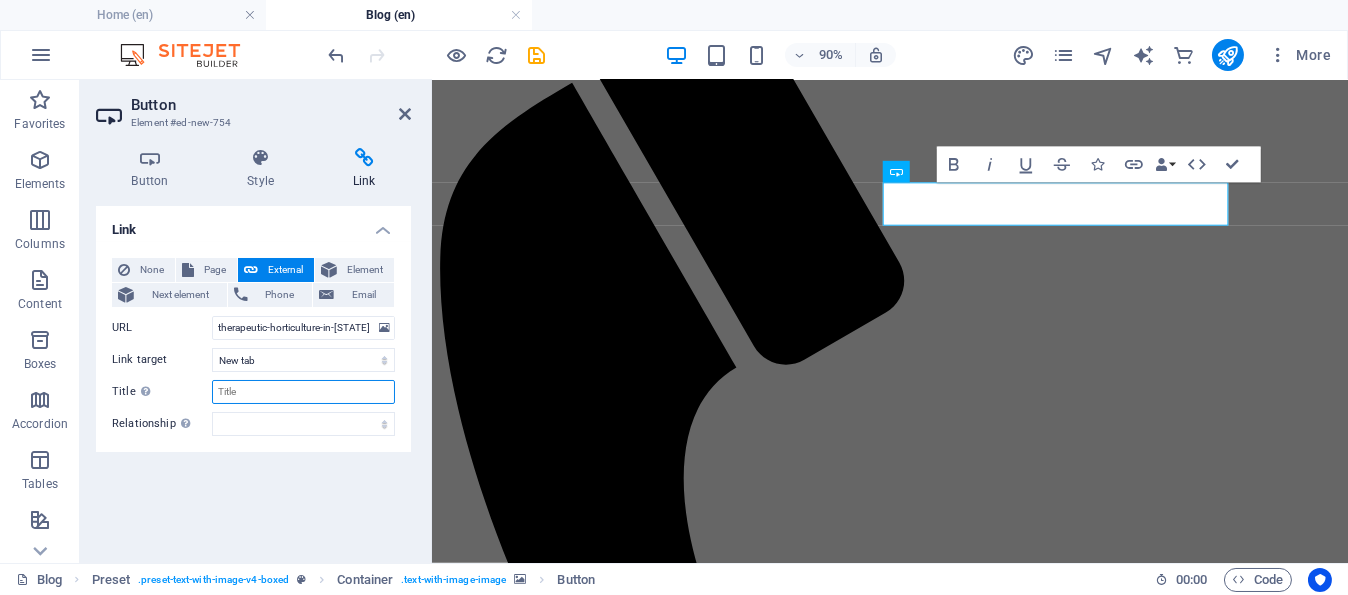 scroll, scrollTop: 0, scrollLeft: 0, axis: both 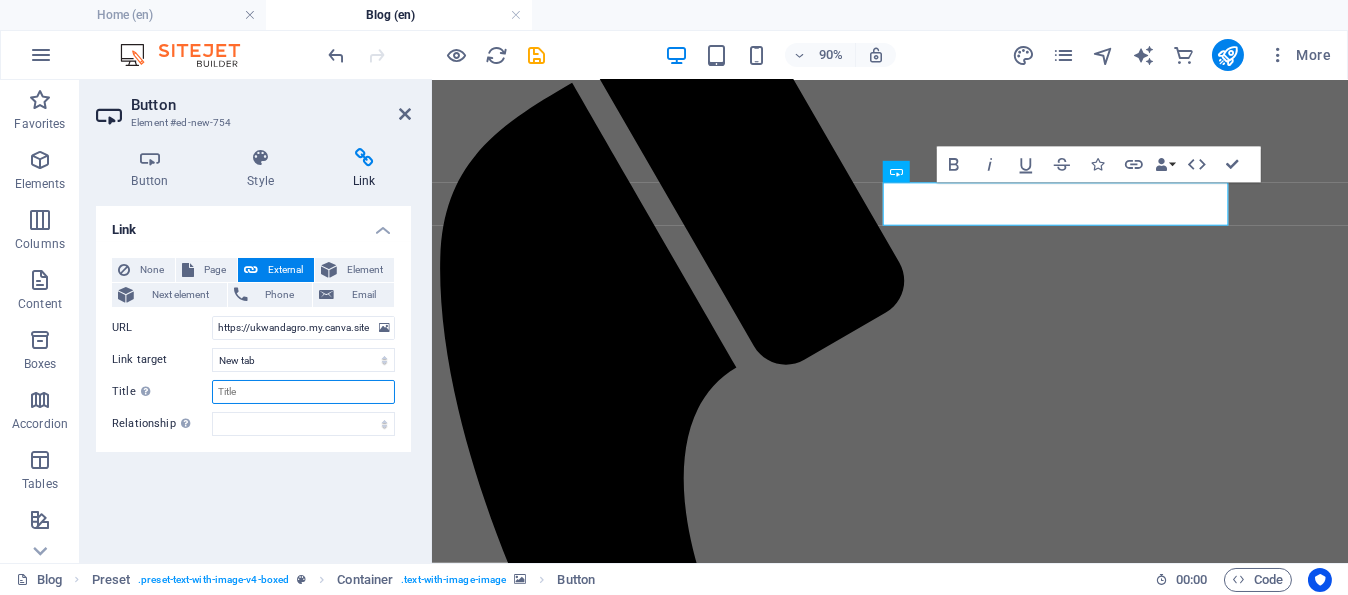 click on "Title Additional link description, should not be the same as the link text. The title is most often shown as a tooltip text when the mouse moves over the element. Leave empty if uncertain." at bounding box center [303, 392] 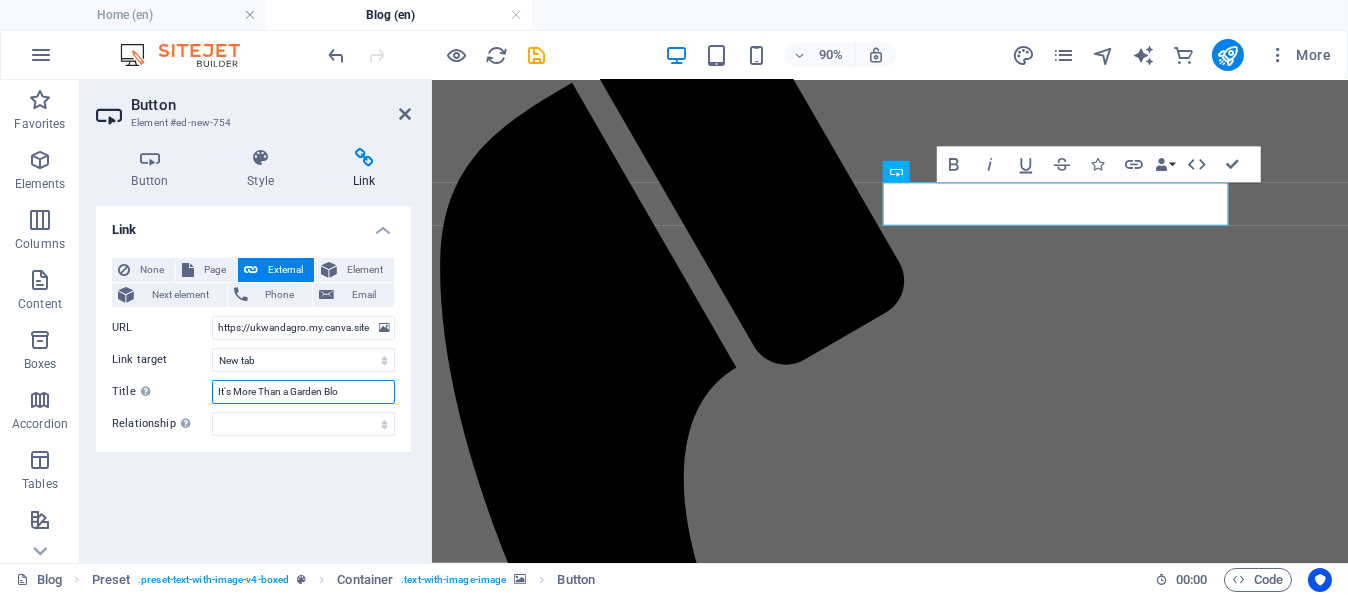type on "It's More Than a Garden Blog" 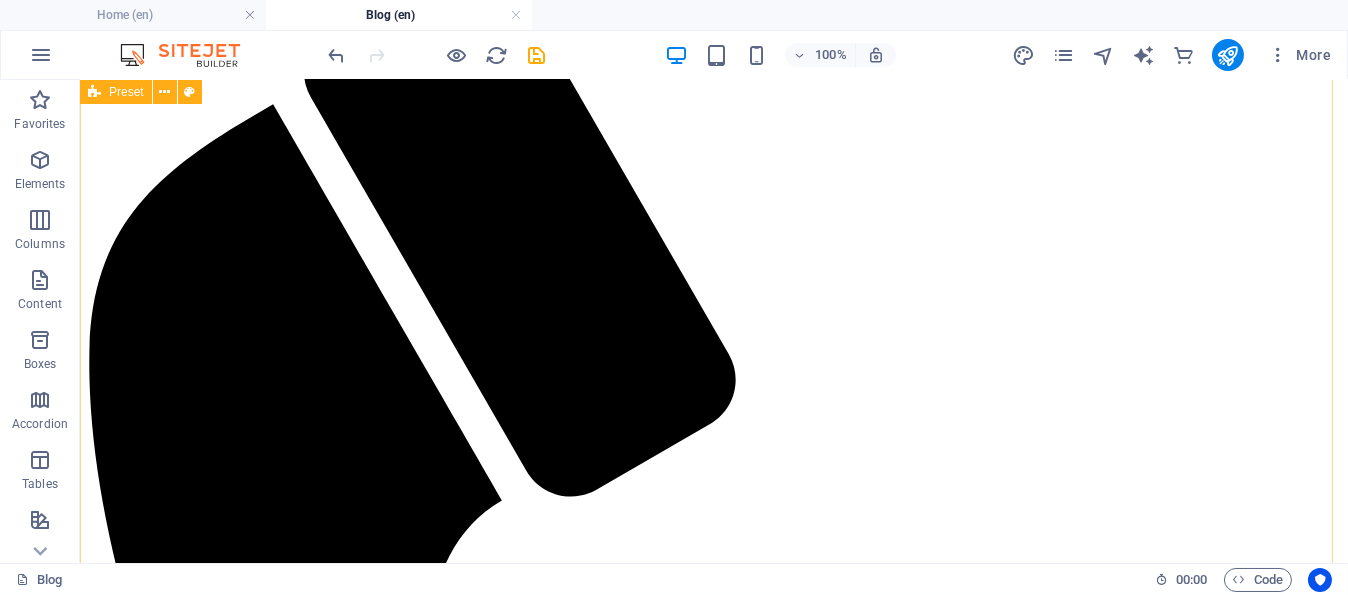 scroll, scrollTop: 200, scrollLeft: 0, axis: vertical 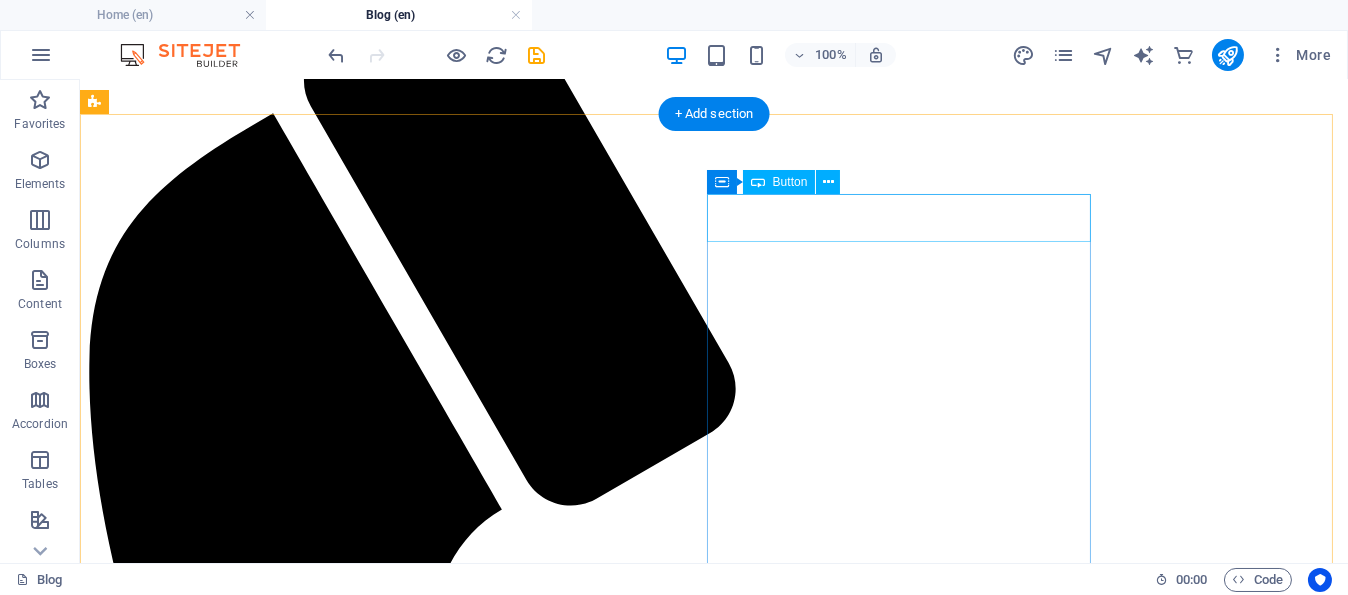 click on "Read the full blog" at bounding box center (714, 8817) 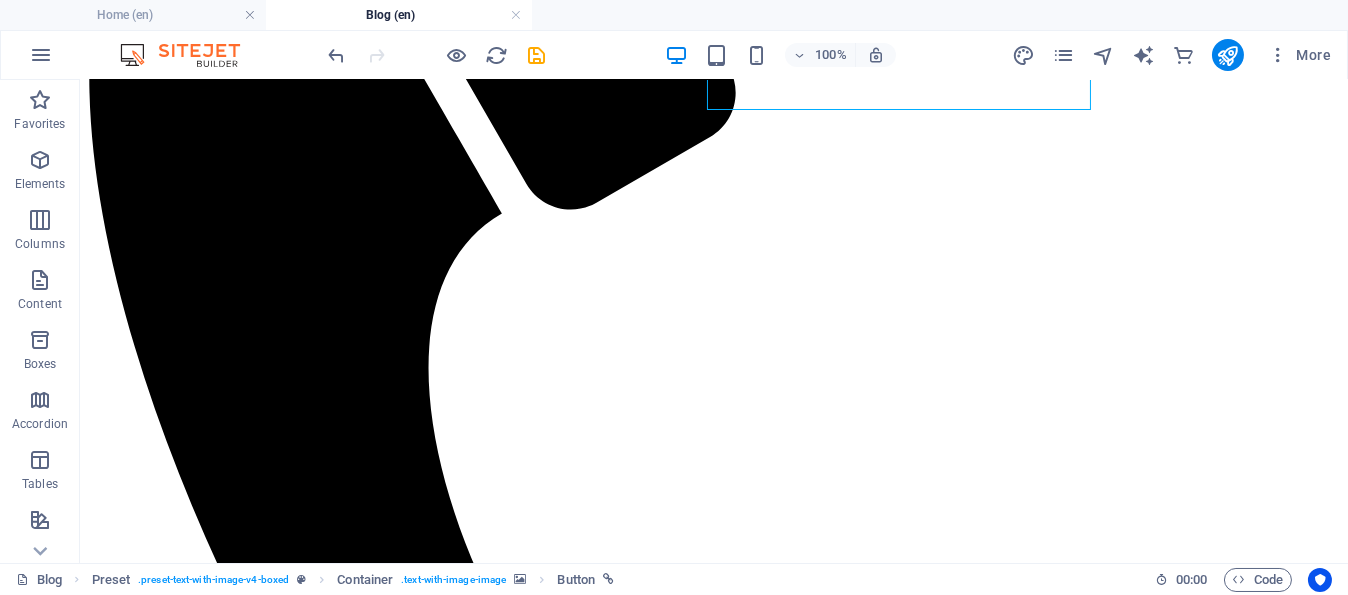 scroll, scrollTop: 500, scrollLeft: 0, axis: vertical 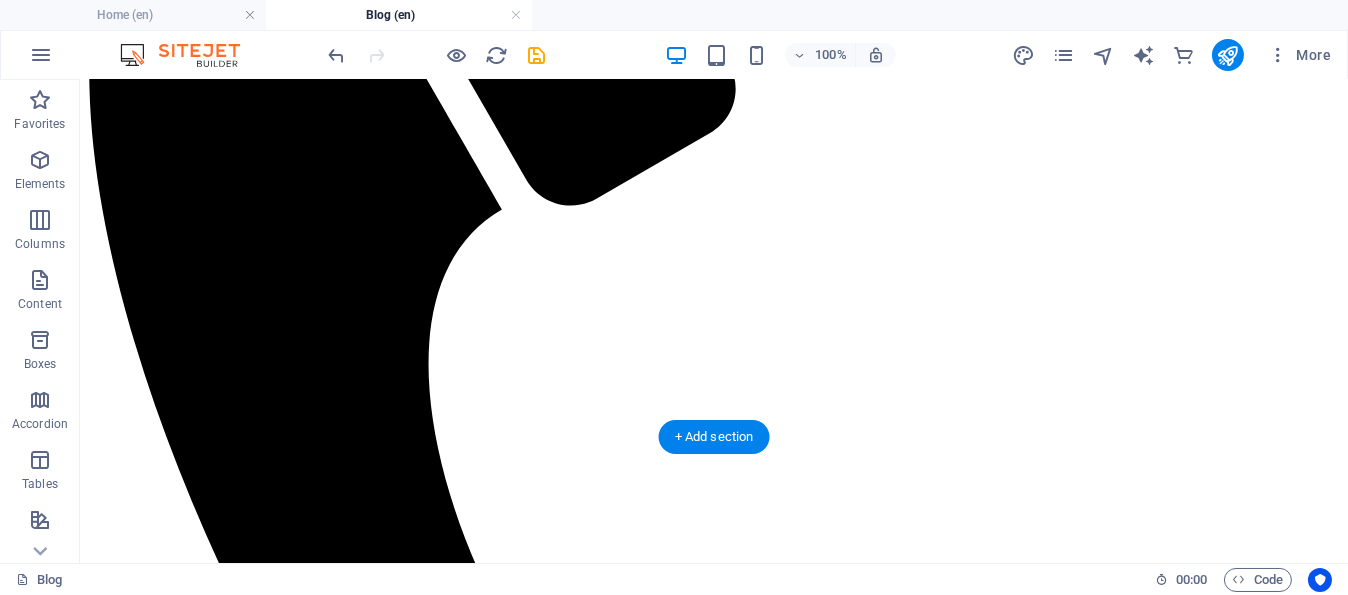 drag, startPoint x: 984, startPoint y: 211, endPoint x: 891, endPoint y: 318, distance: 141.76741 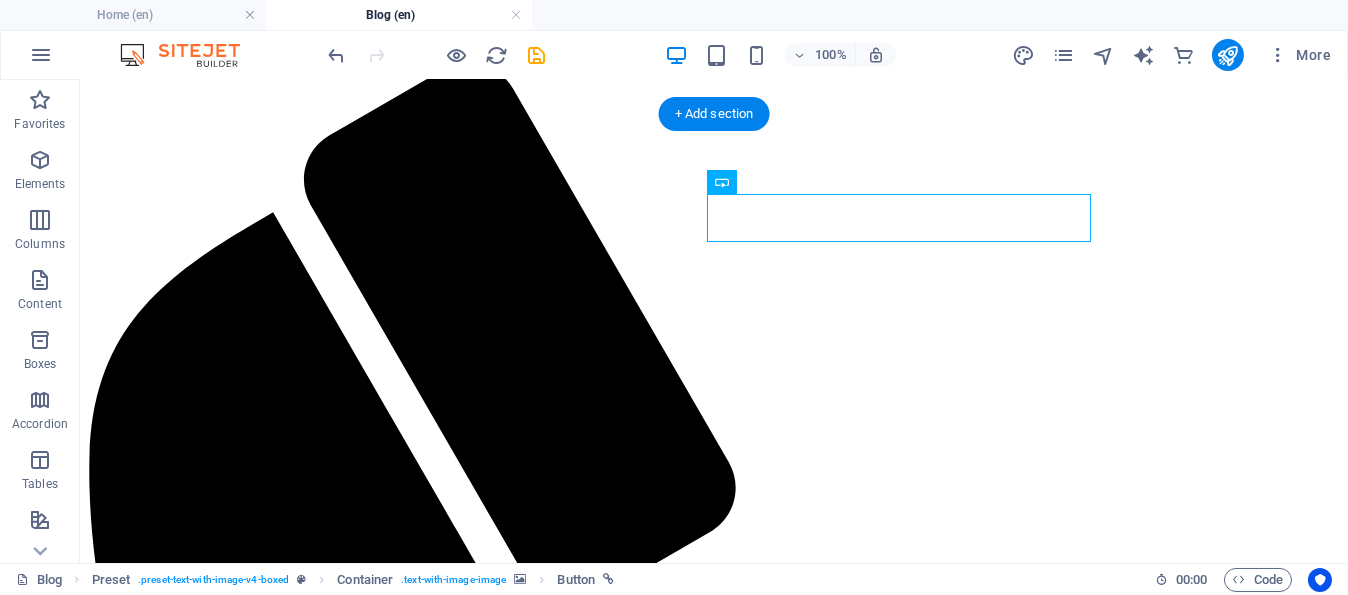 scroll, scrollTop: 200, scrollLeft: 0, axis: vertical 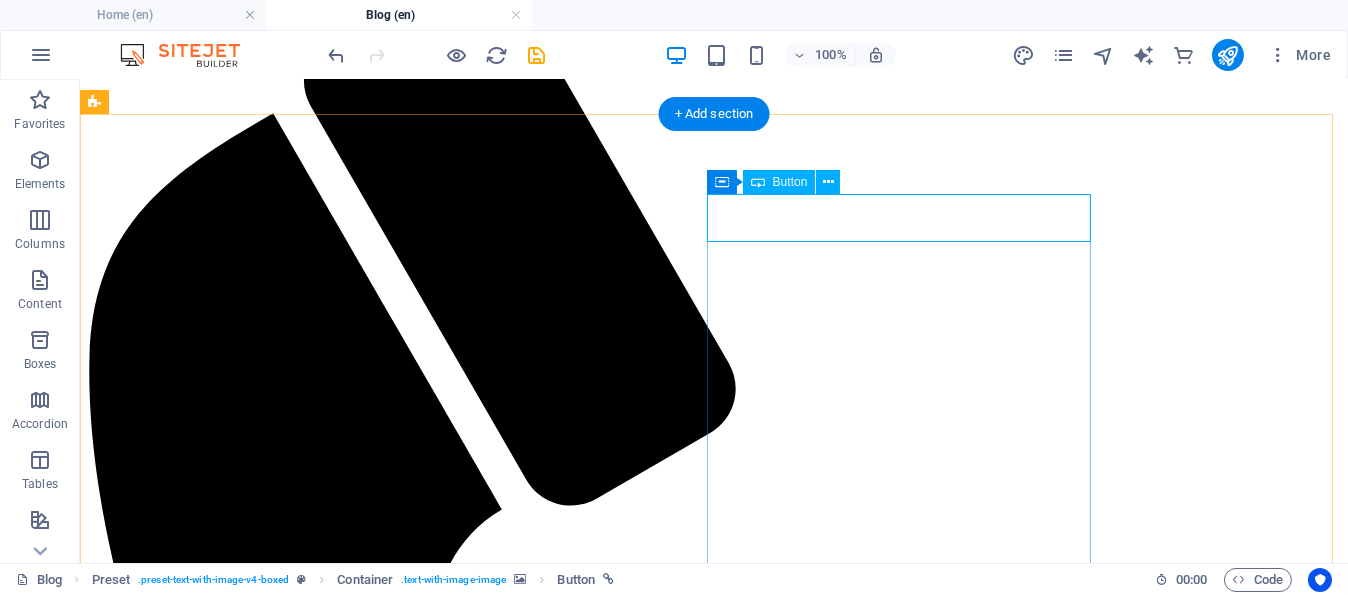 click on "Read the full blog" at bounding box center (714, 8817) 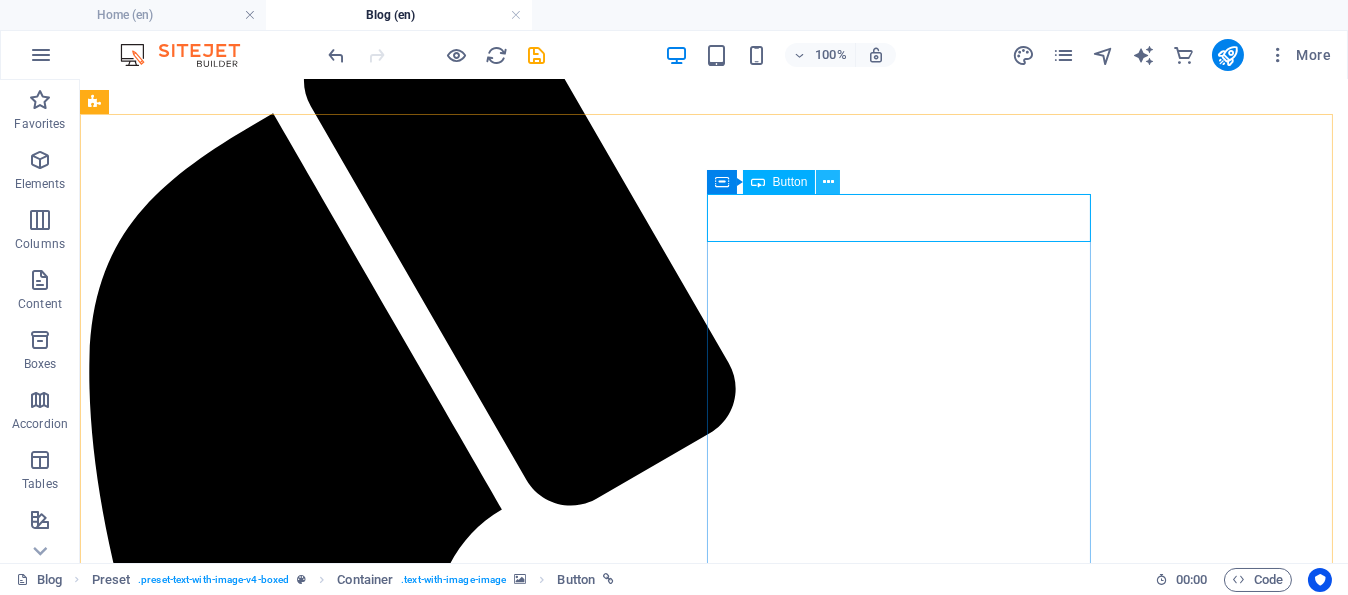 click at bounding box center [828, 182] 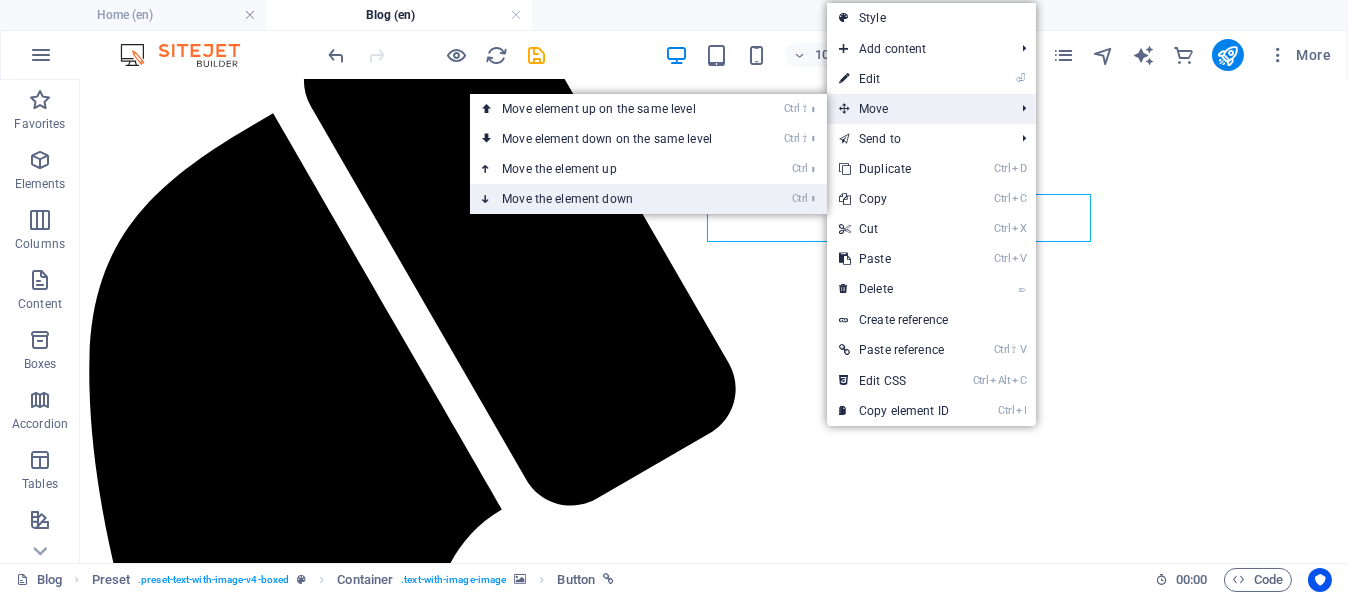 click on "Ctrl ⬇  Move the element down" at bounding box center (611, 199) 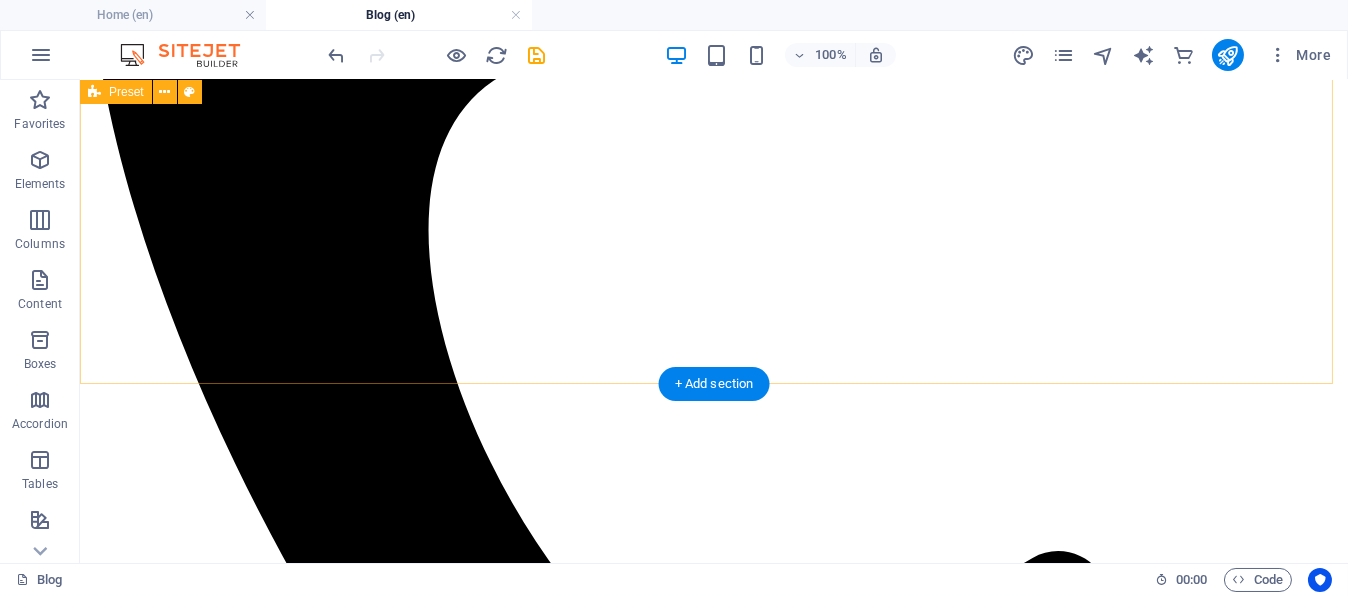 scroll, scrollTop: 467, scrollLeft: 0, axis: vertical 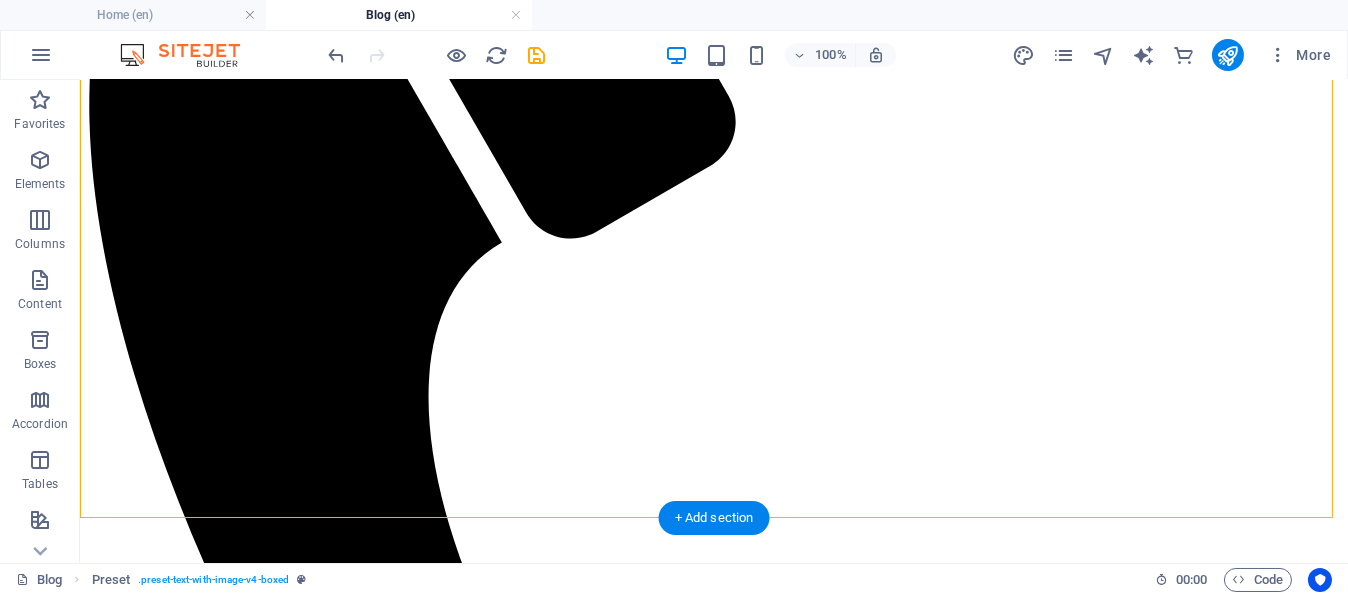 drag, startPoint x: 717, startPoint y: 424, endPoint x: 851, endPoint y: 382, distance: 140.42792 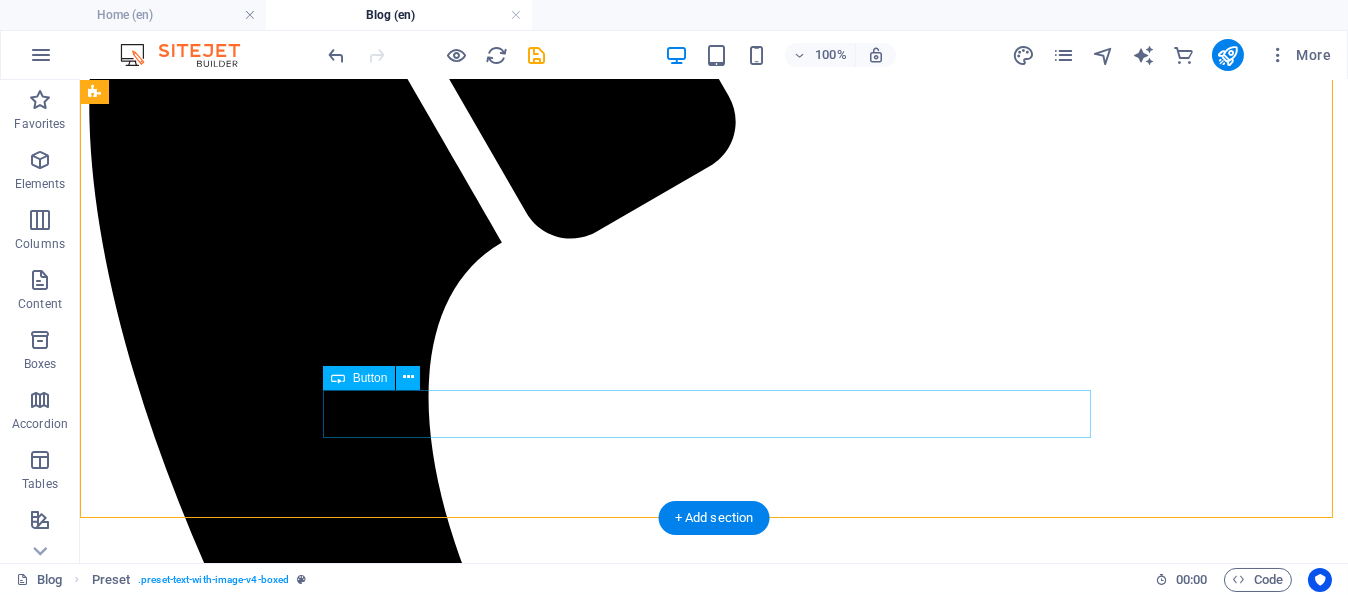 click on "Read the full blog" at bounding box center (714, 8692) 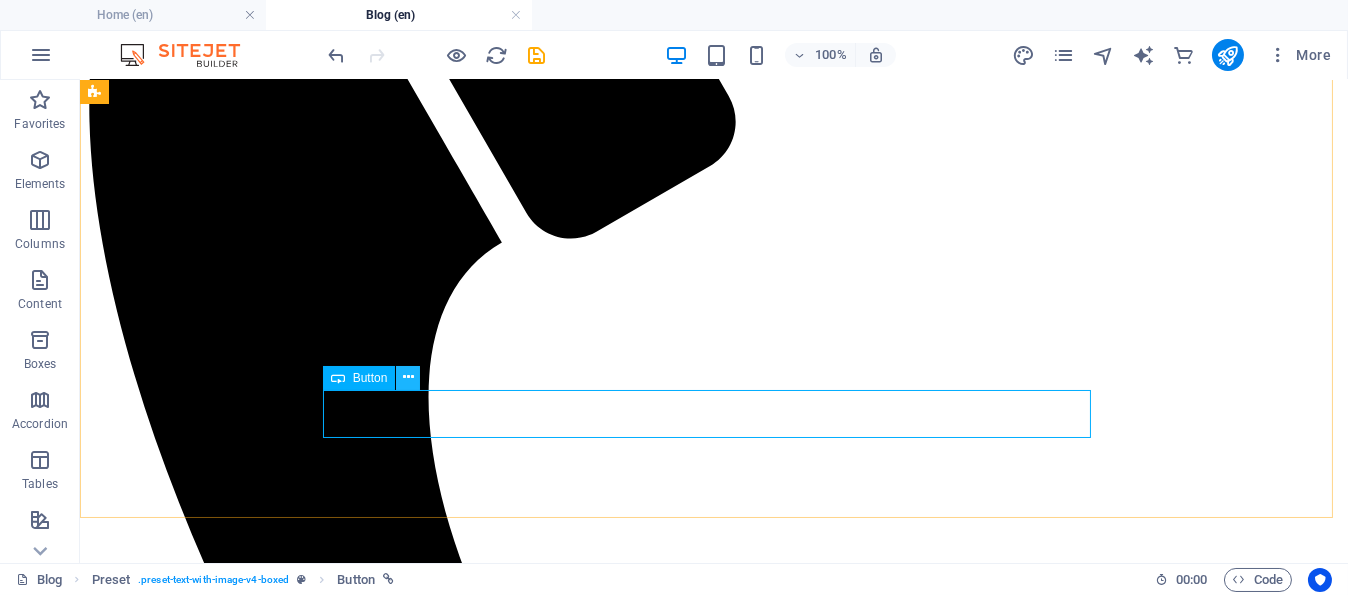 click at bounding box center [408, 377] 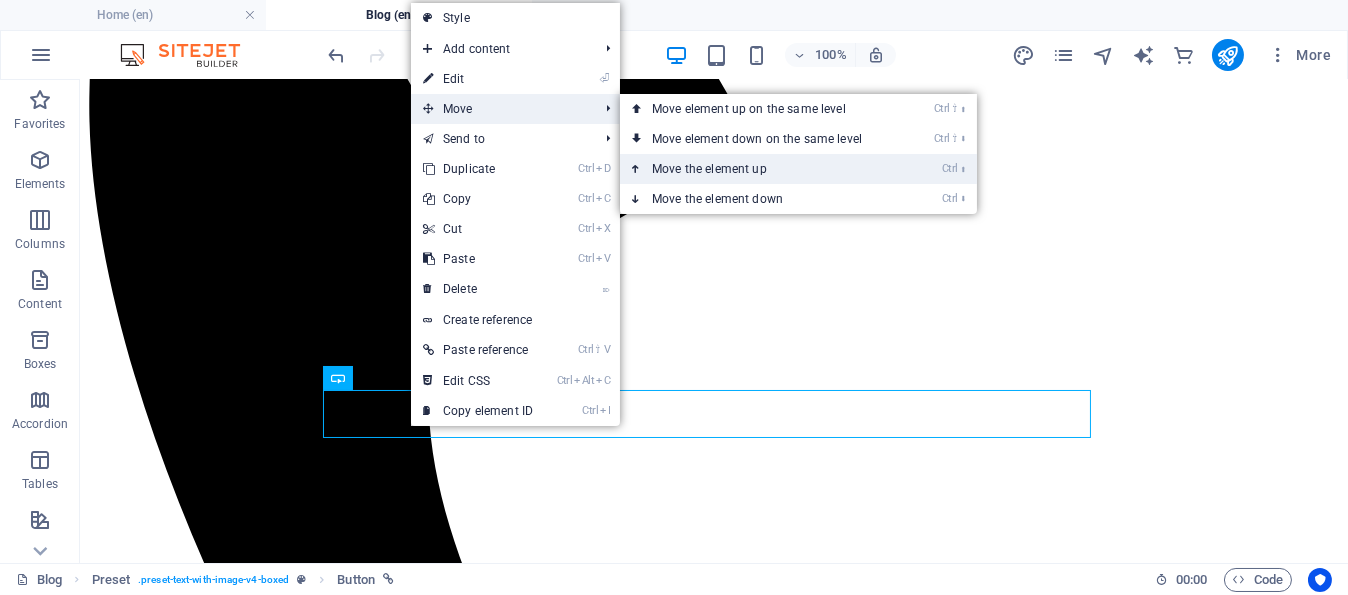 click on "Ctrl ⬆  Move the element up" at bounding box center (761, 169) 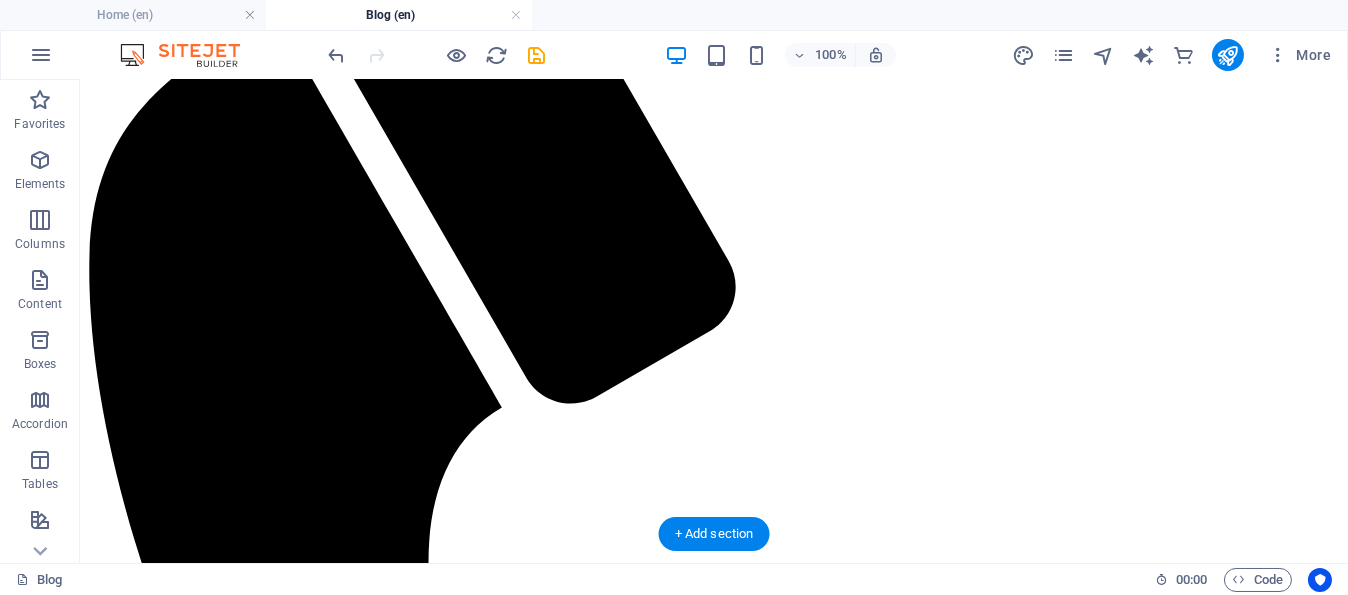 scroll, scrollTop: 203, scrollLeft: 0, axis: vertical 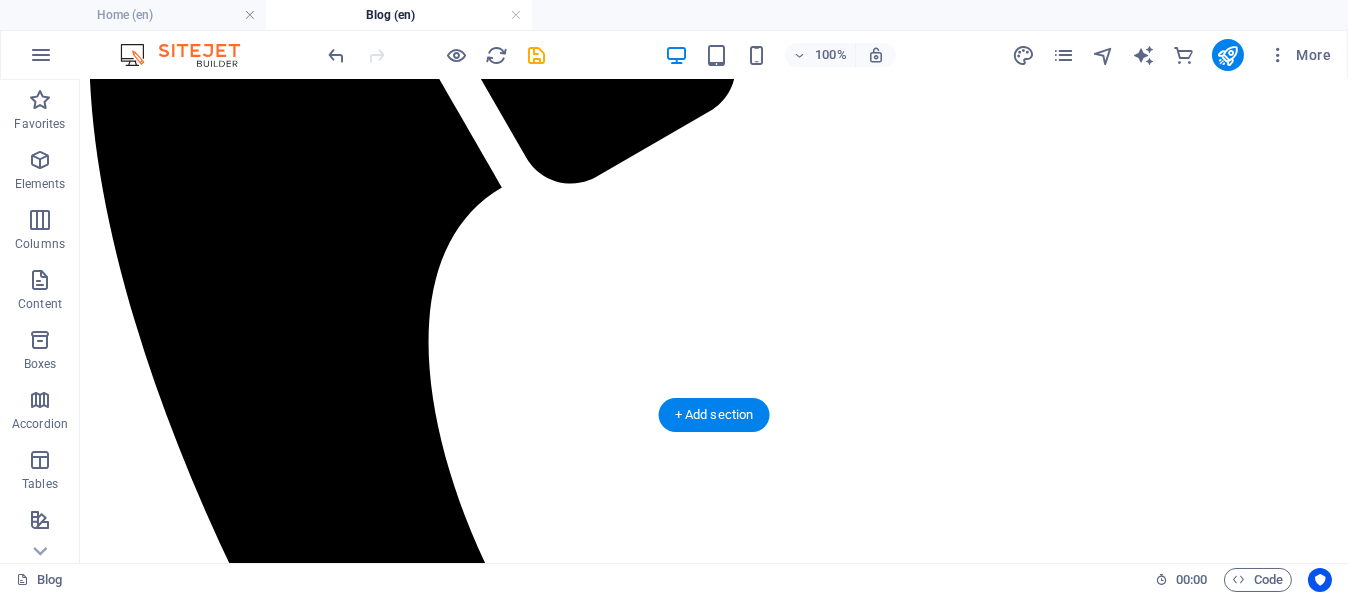 drag, startPoint x: 883, startPoint y: 222, endPoint x: 454, endPoint y: 290, distance: 434.35583 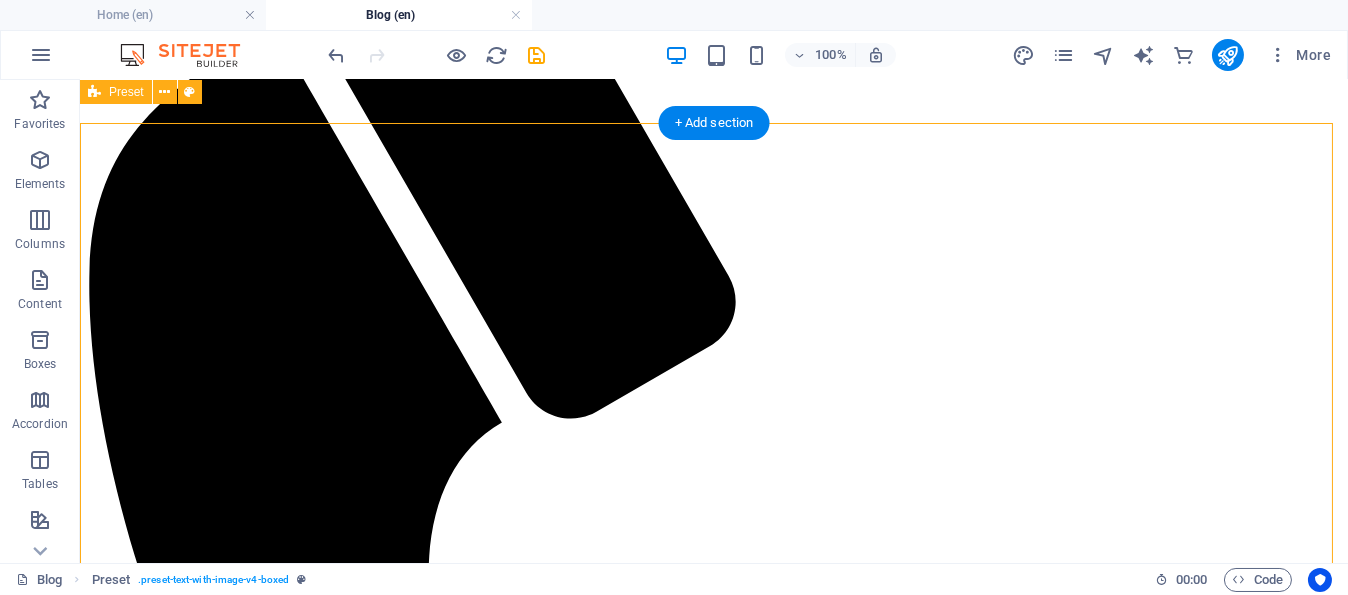 scroll, scrollTop: 122, scrollLeft: 0, axis: vertical 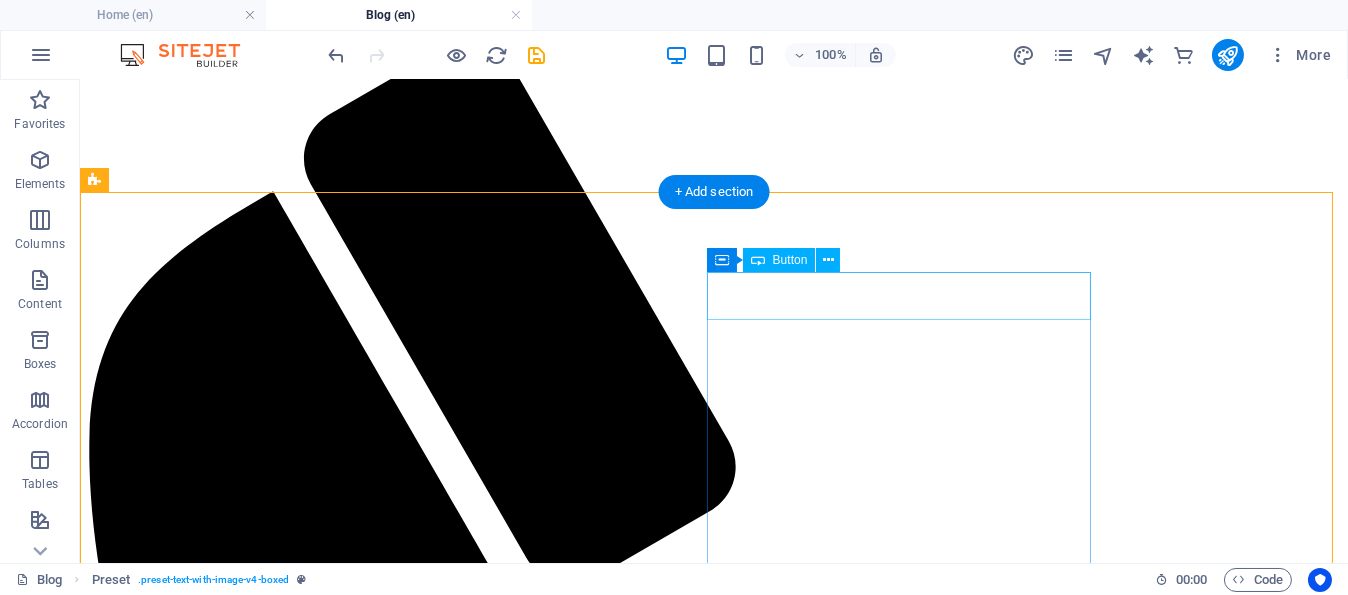 click on "Read the full blog" at bounding box center [714, 8895] 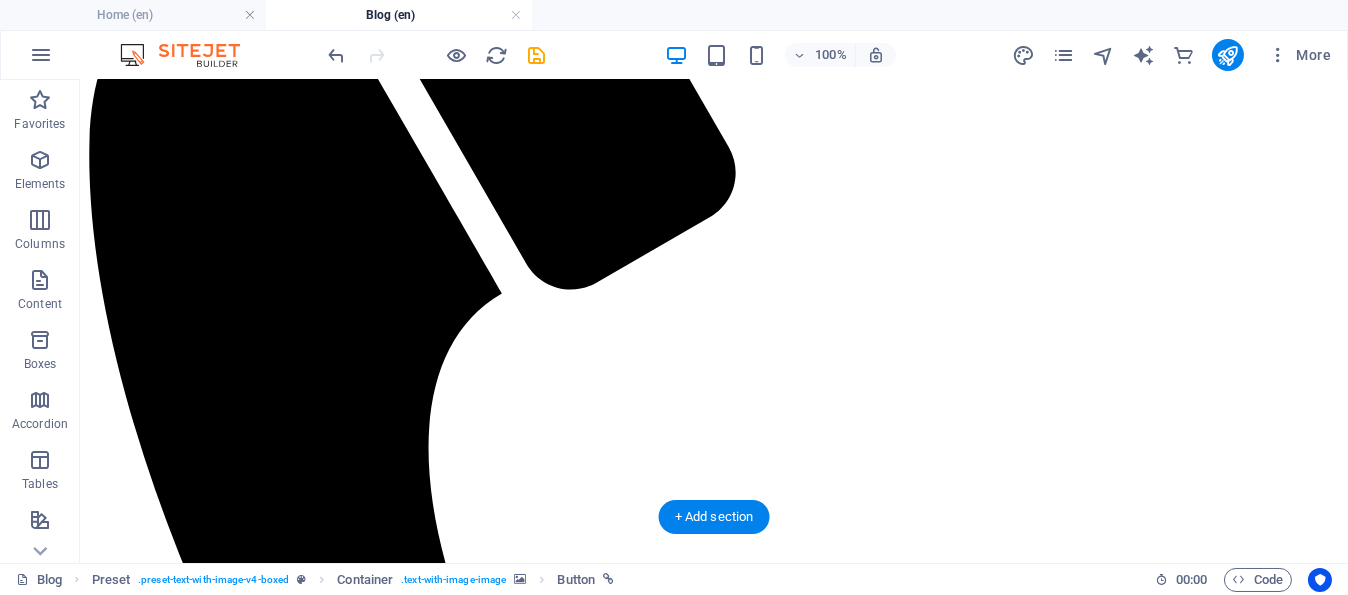 scroll, scrollTop: 422, scrollLeft: 0, axis: vertical 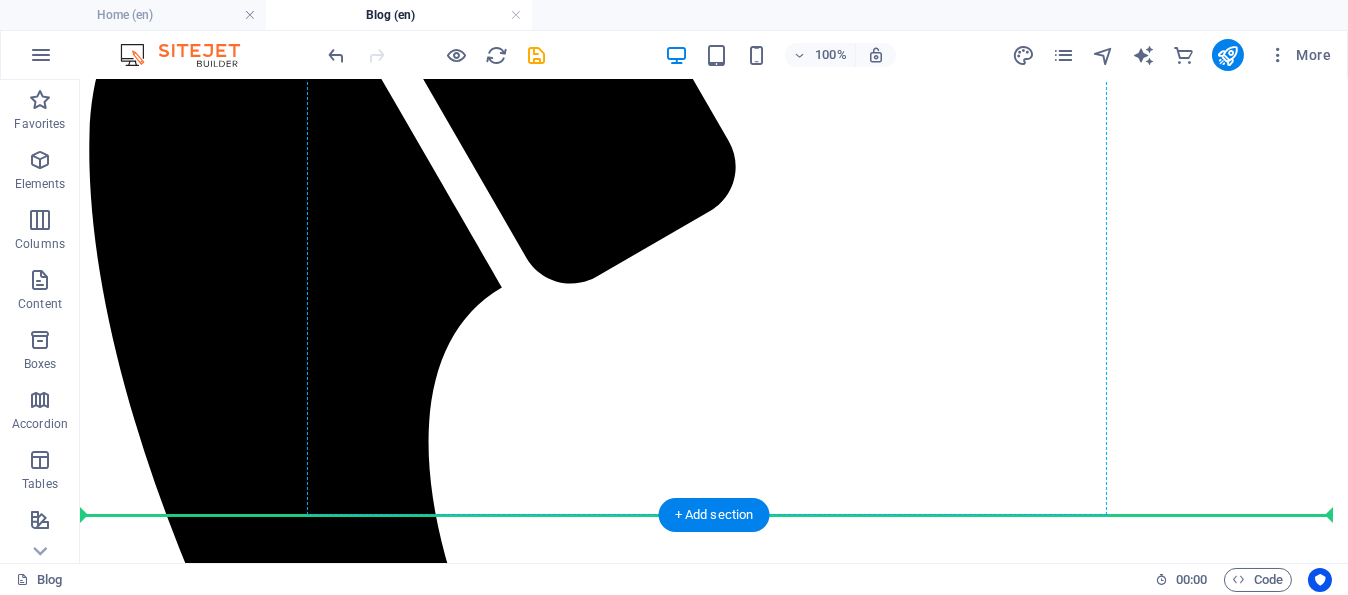 drag, startPoint x: 818, startPoint y: 302, endPoint x: 642, endPoint y: 425, distance: 214.72075 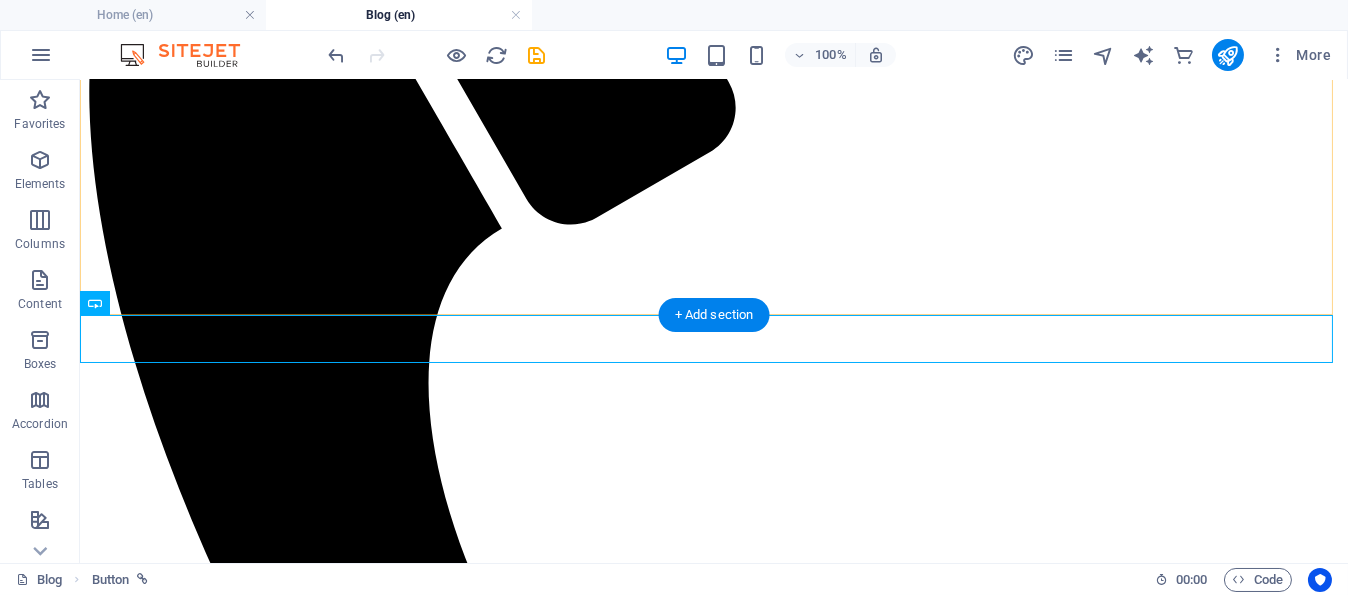 scroll, scrollTop: 622, scrollLeft: 0, axis: vertical 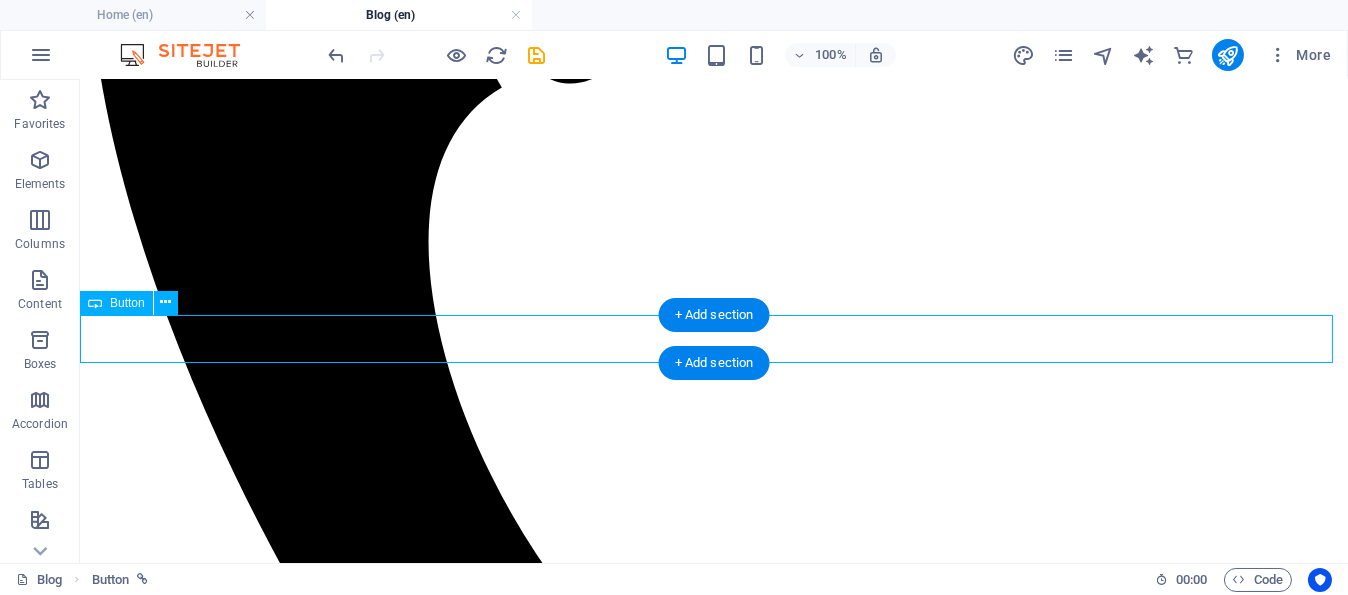 click on "Read the full blog" at bounding box center [714, 8537] 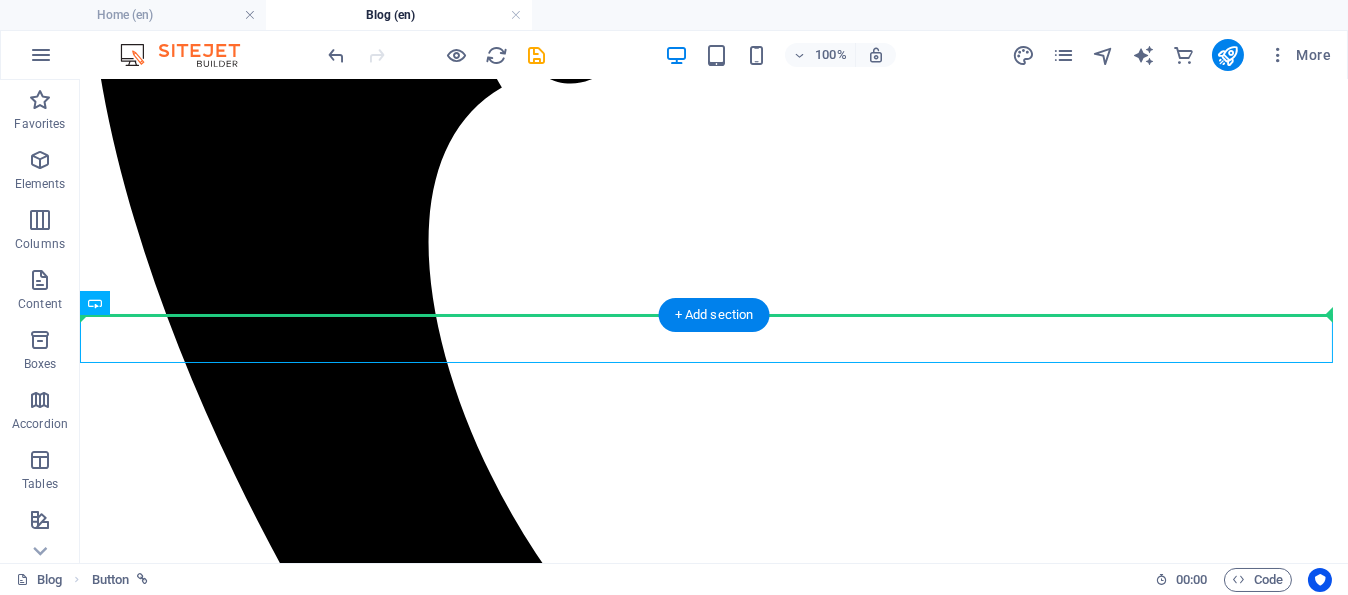 drag, startPoint x: 788, startPoint y: 344, endPoint x: 760, endPoint y: 238, distance: 109.63576 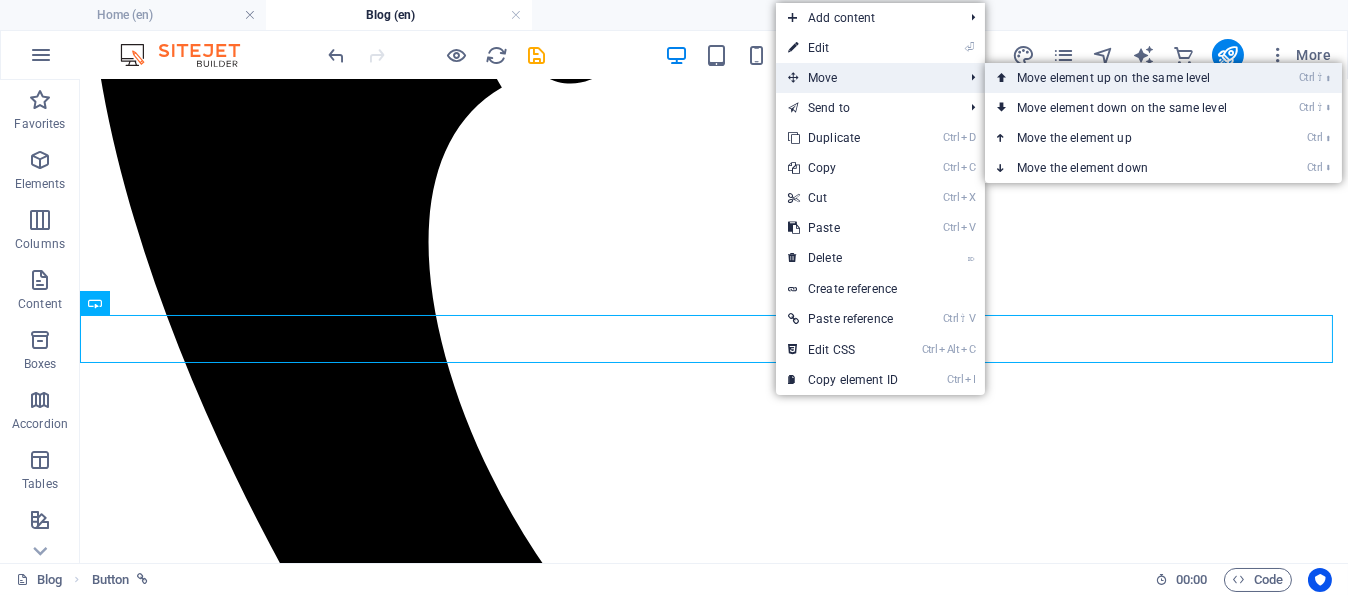 click on "Ctrl ⇧ ⬆  Move element up on the same level" at bounding box center (1126, 78) 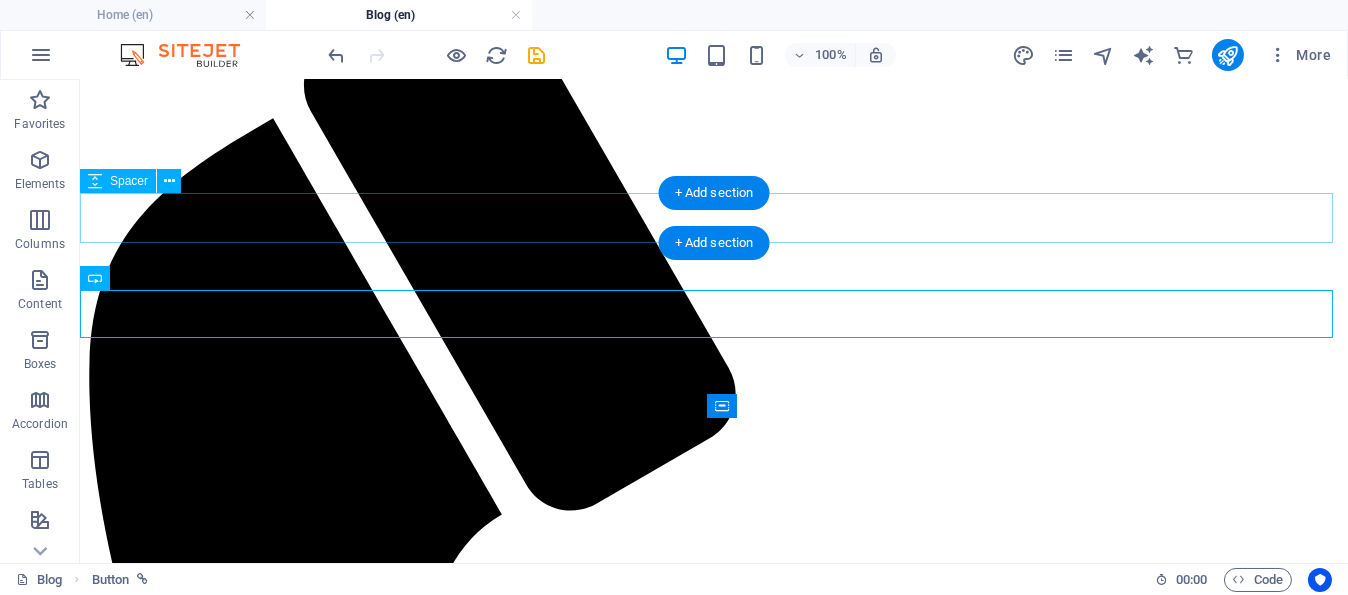 scroll, scrollTop: 23, scrollLeft: 0, axis: vertical 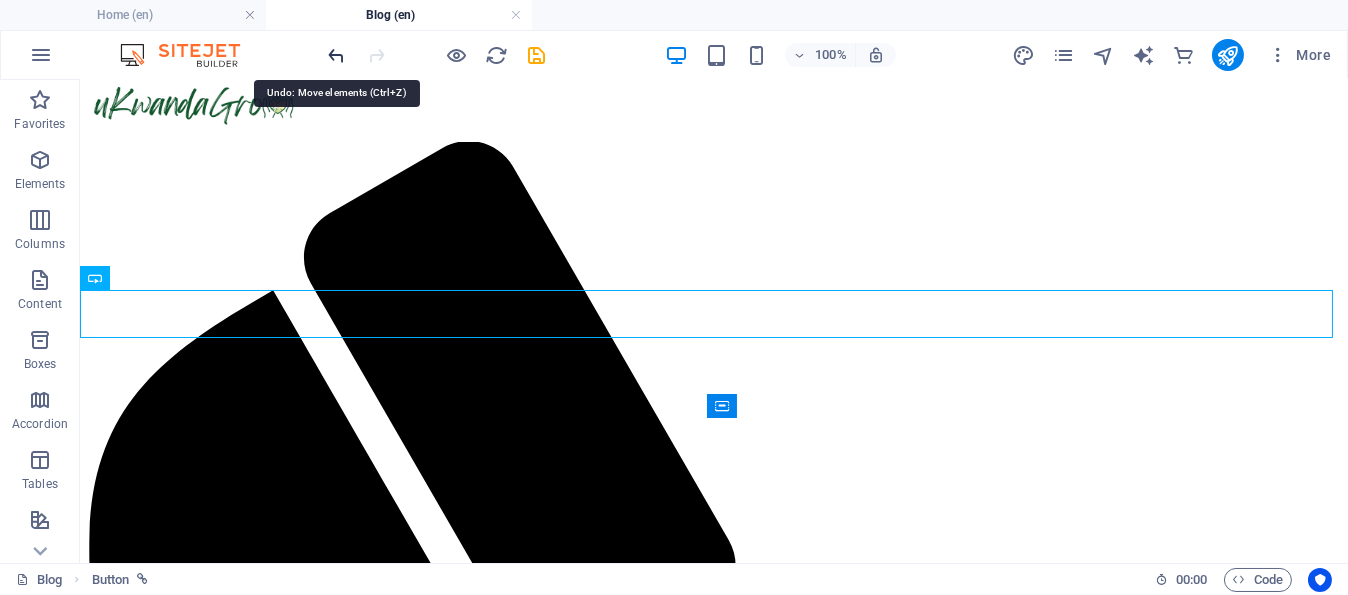 click at bounding box center [337, 55] 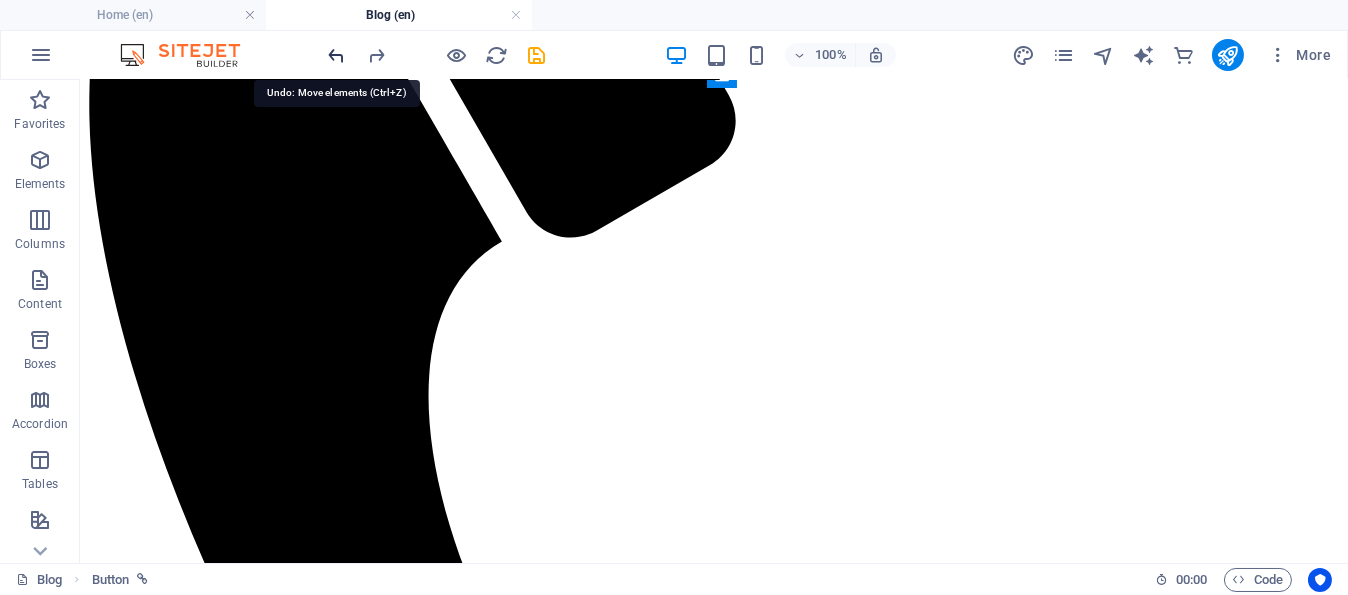 scroll, scrollTop: 647, scrollLeft: 0, axis: vertical 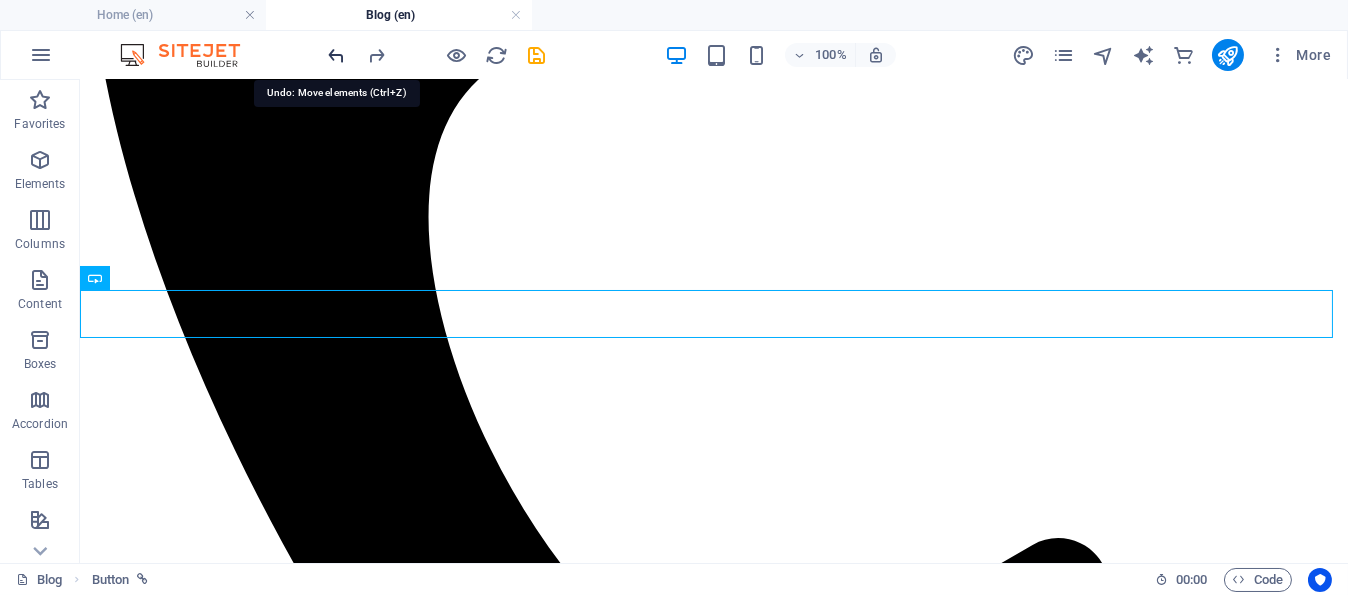 click at bounding box center [337, 55] 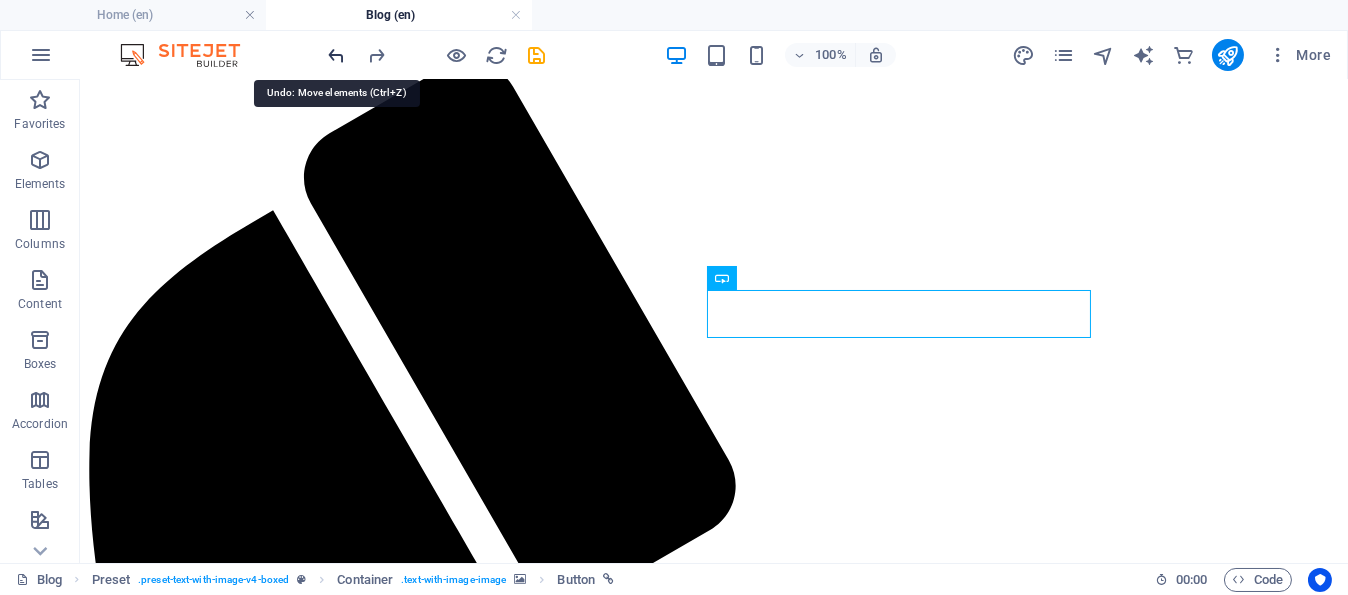 click at bounding box center [337, 55] 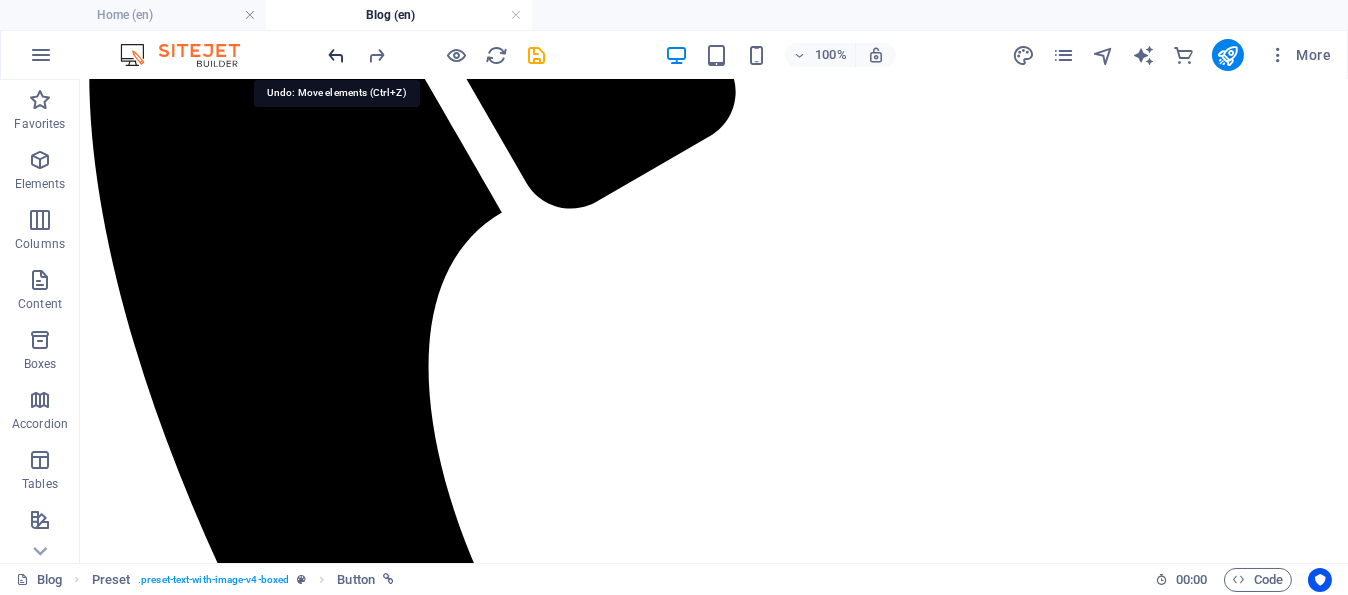 scroll, scrollTop: 567, scrollLeft: 0, axis: vertical 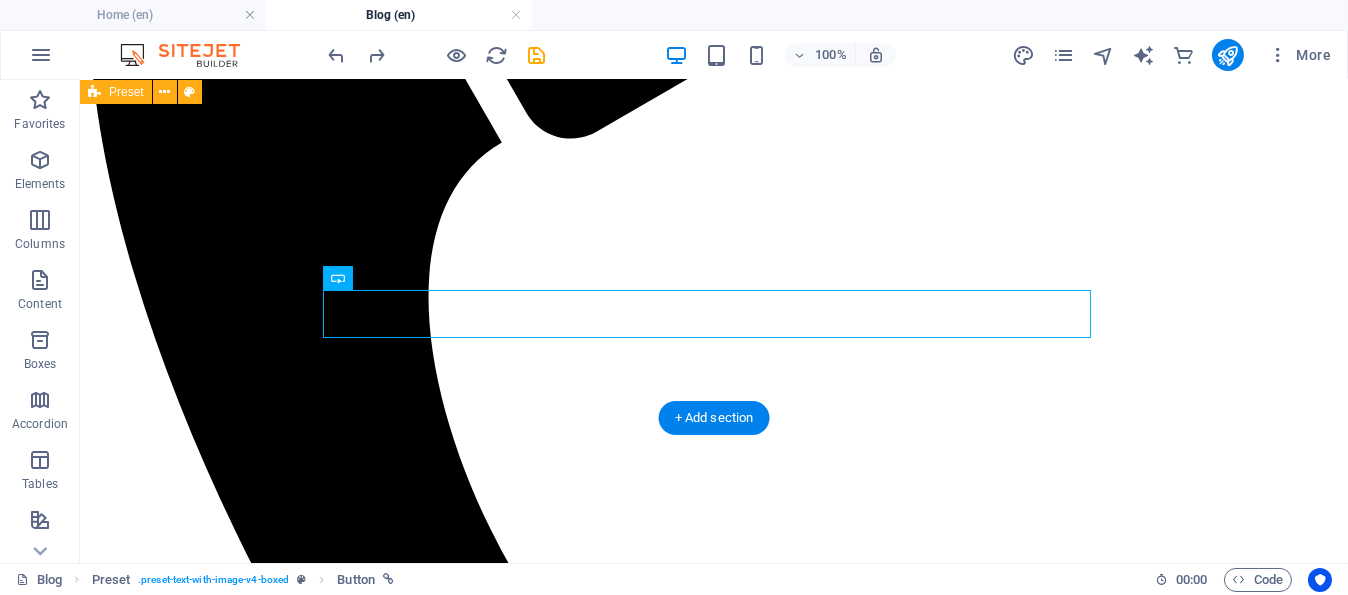 click on "It’s More Than a Garden – Why We Need to Grow Therapeutic Horticulture in [STATE] Discover how therapeutic horticulture transforms lives in [STATE], tackling stress, trauma & food insecurity. Learn why it's a vital wellness strategy. Drop content here or  Add elements  Paste clipboard Read the full blog" at bounding box center (714, 8248) 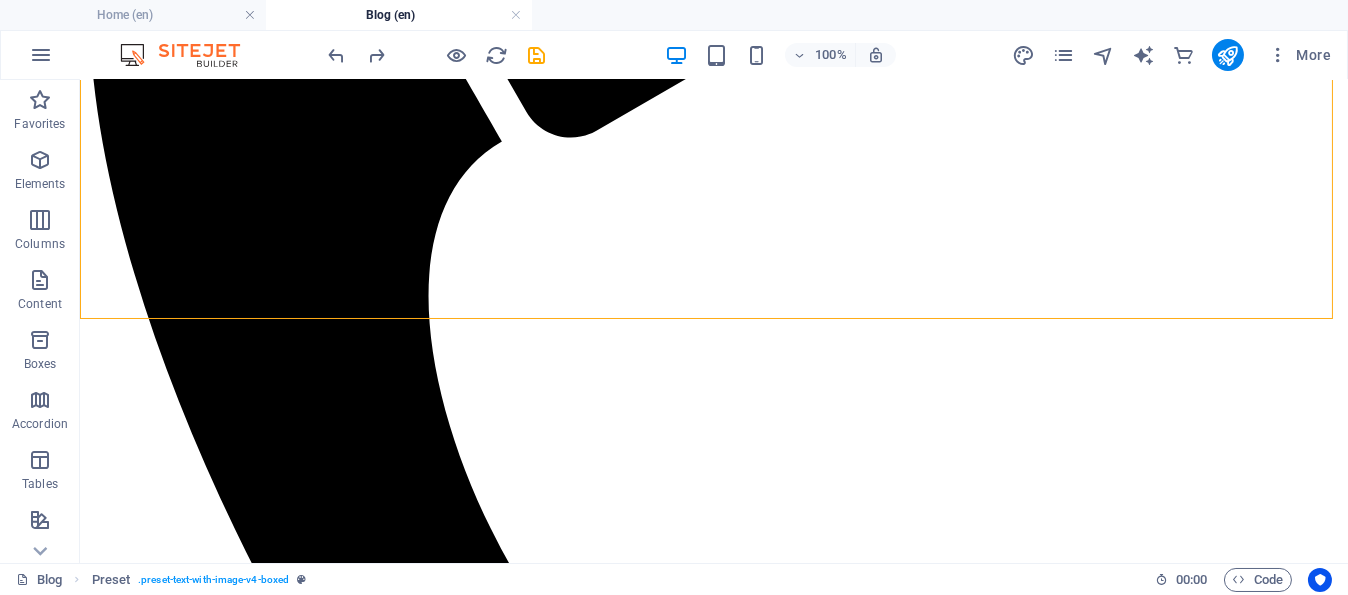 scroll, scrollTop: 666, scrollLeft: 0, axis: vertical 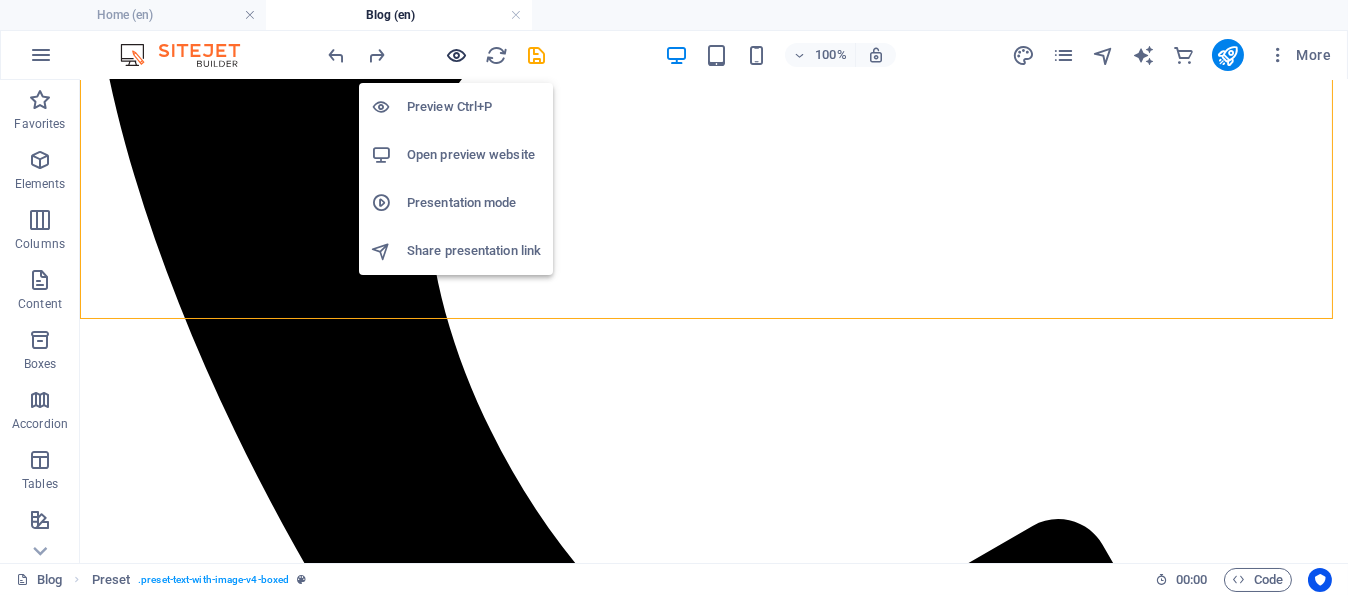 click at bounding box center (457, 55) 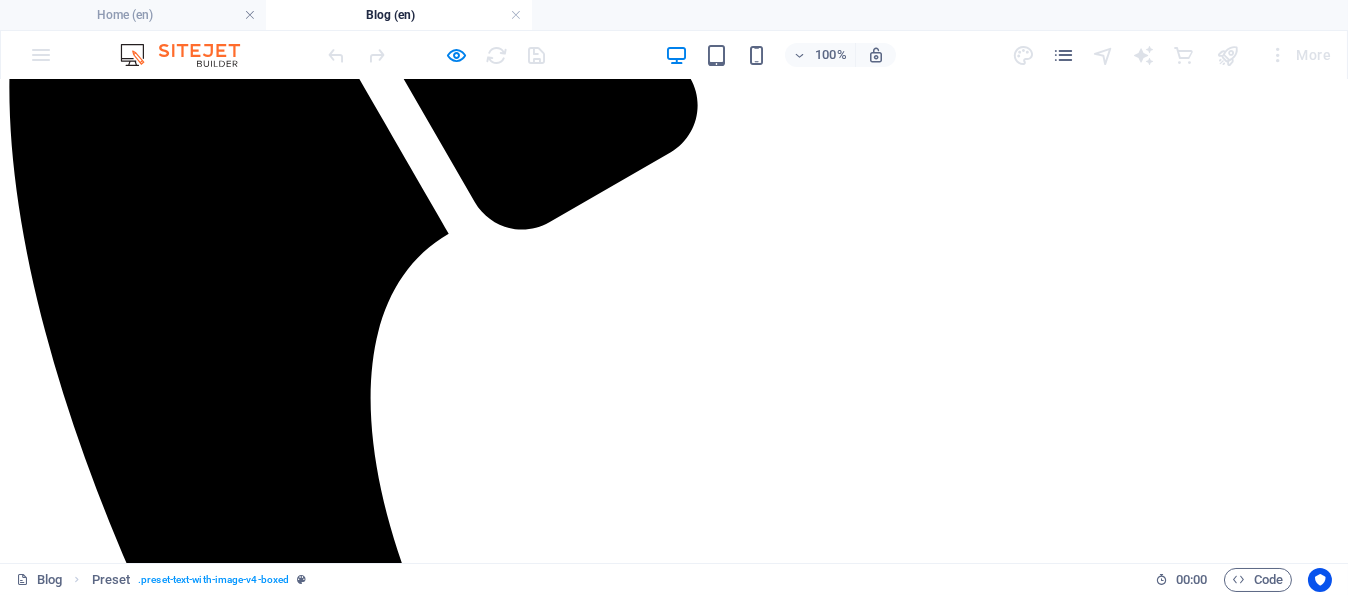scroll, scrollTop: 567, scrollLeft: 0, axis: vertical 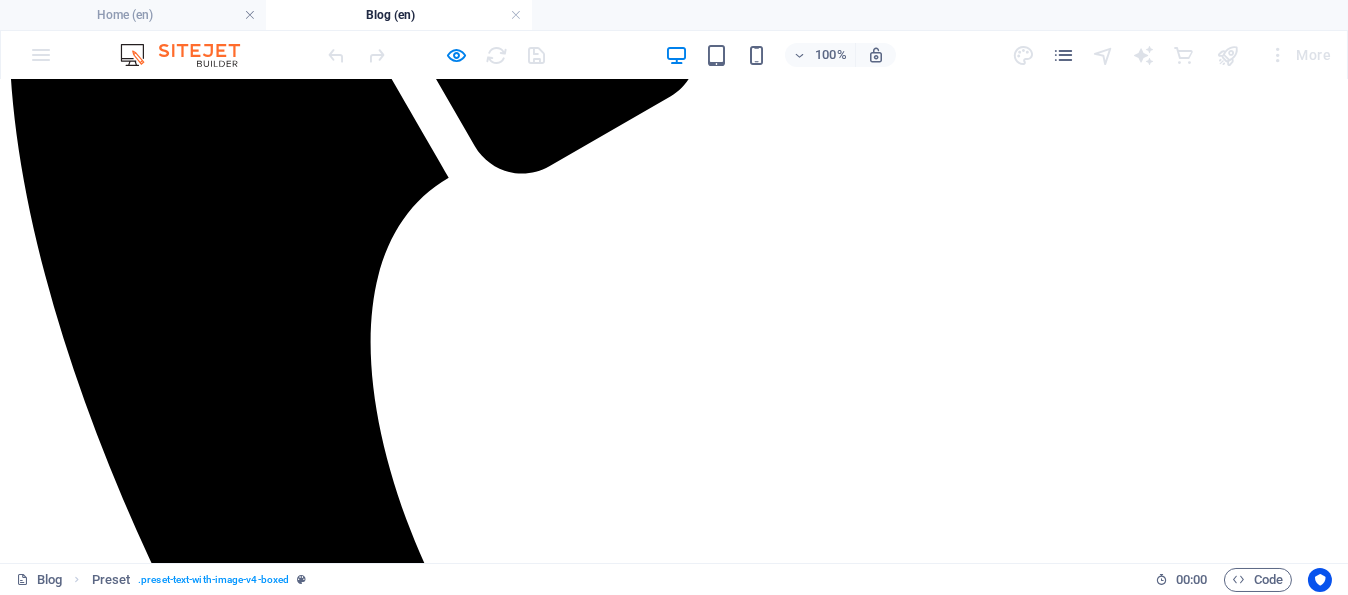 click on "Read the full blog" at bounding box center (65, 8935) 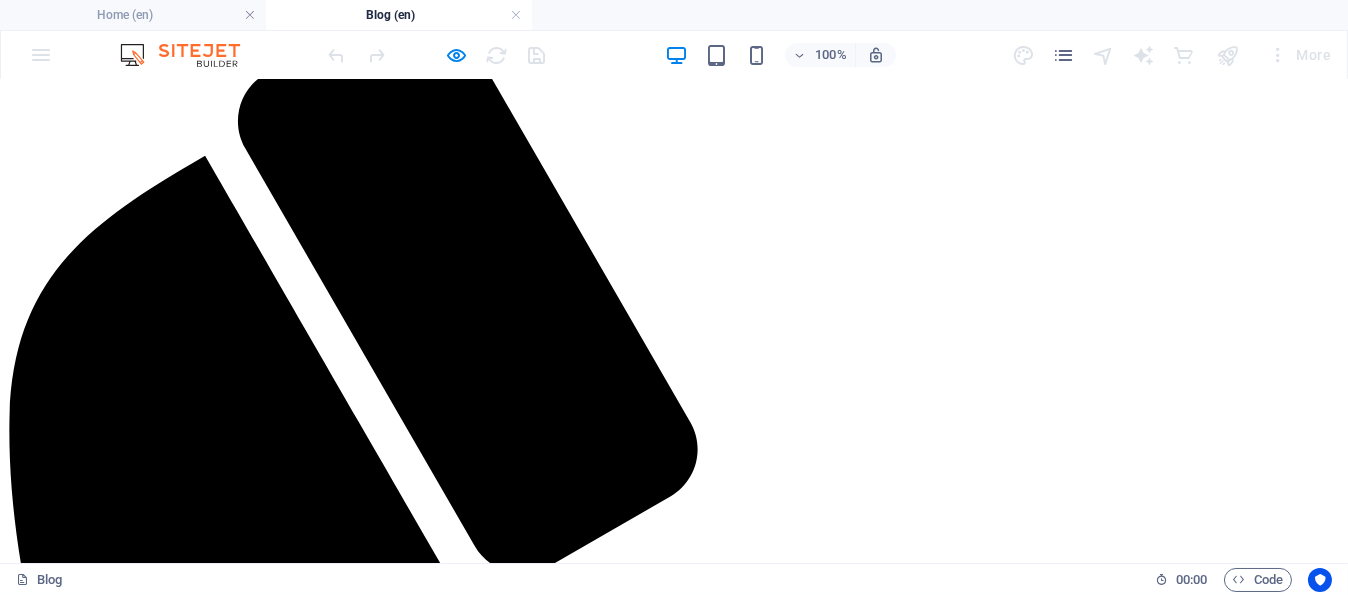 scroll, scrollTop: 0, scrollLeft: 0, axis: both 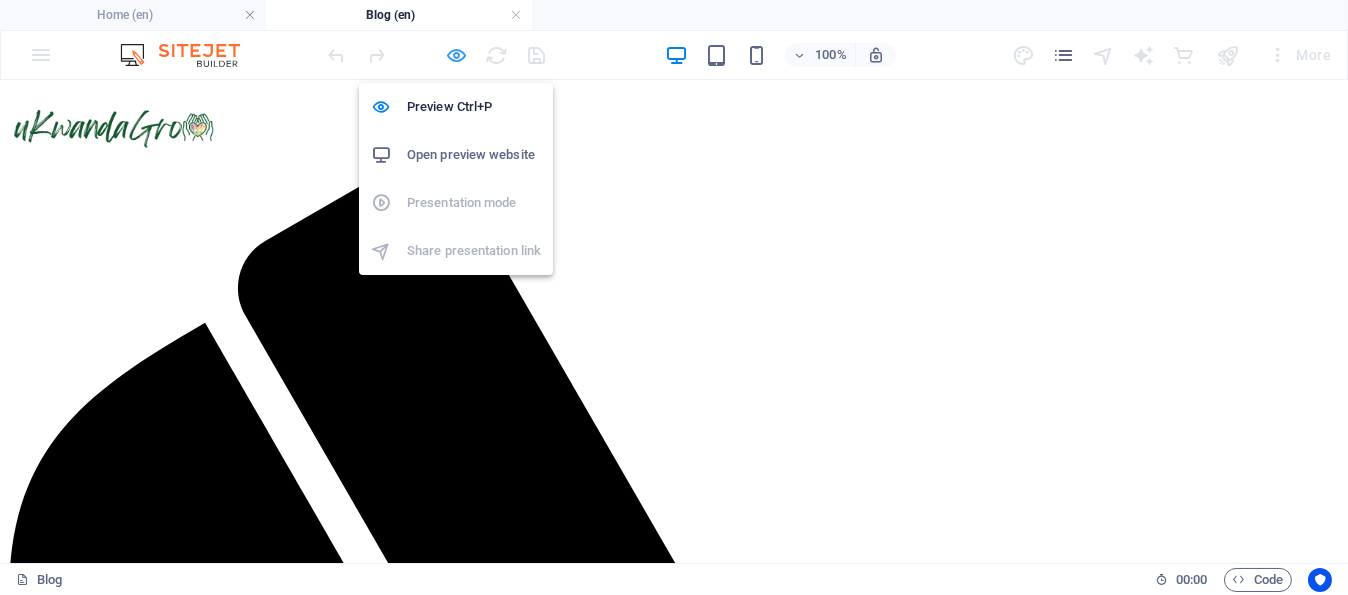 click at bounding box center [457, 55] 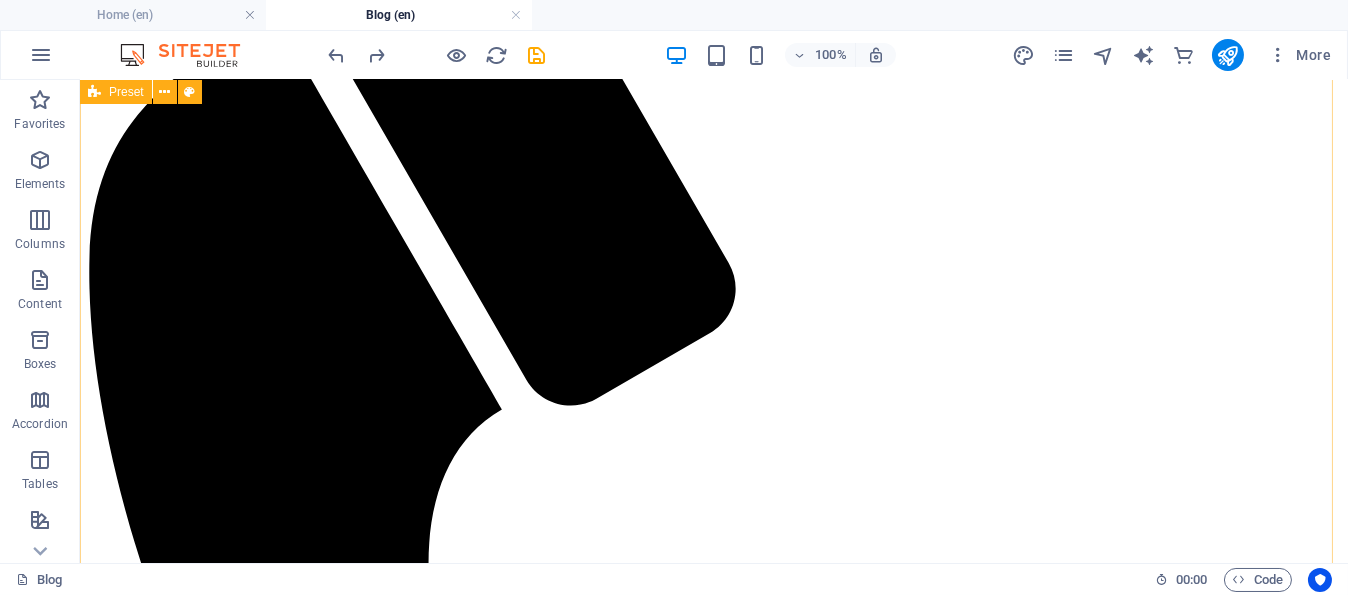 scroll, scrollTop: 500, scrollLeft: 0, axis: vertical 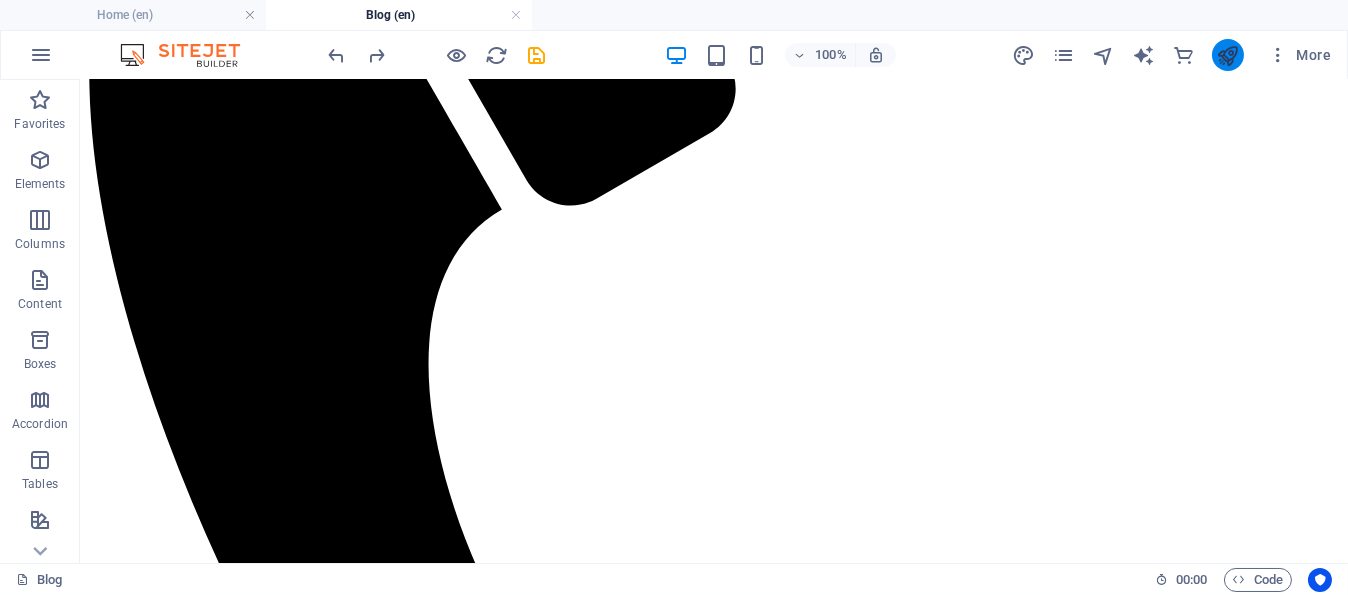 click at bounding box center (1228, 55) 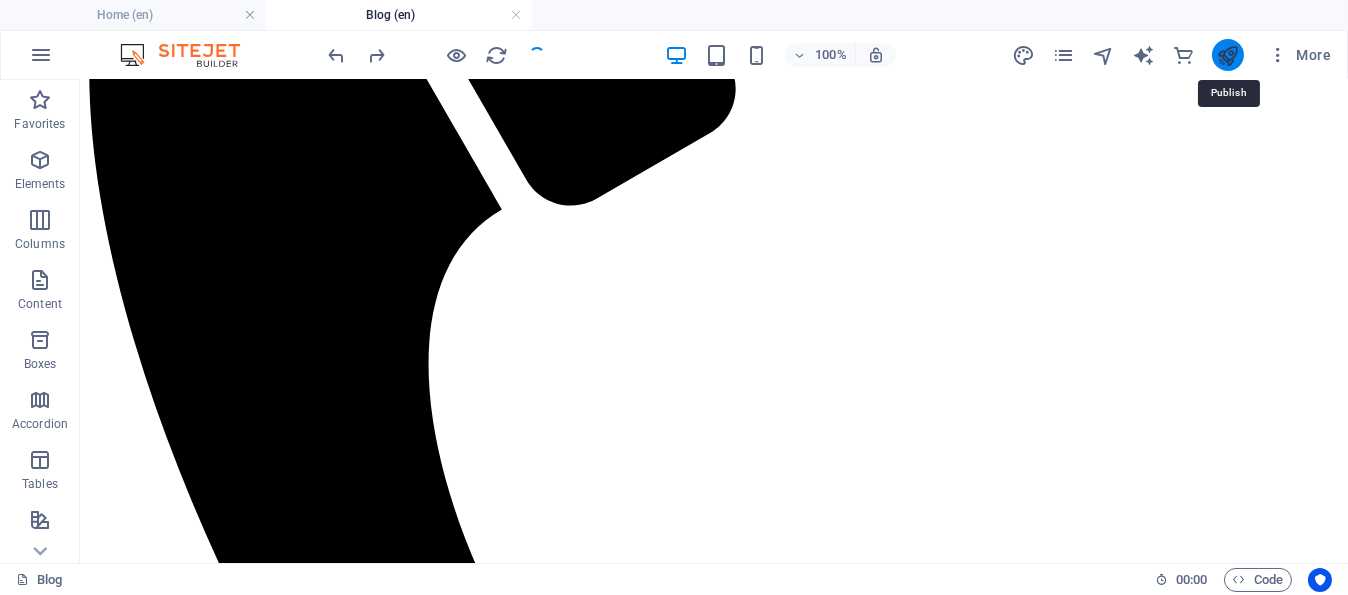 click at bounding box center (1227, 55) 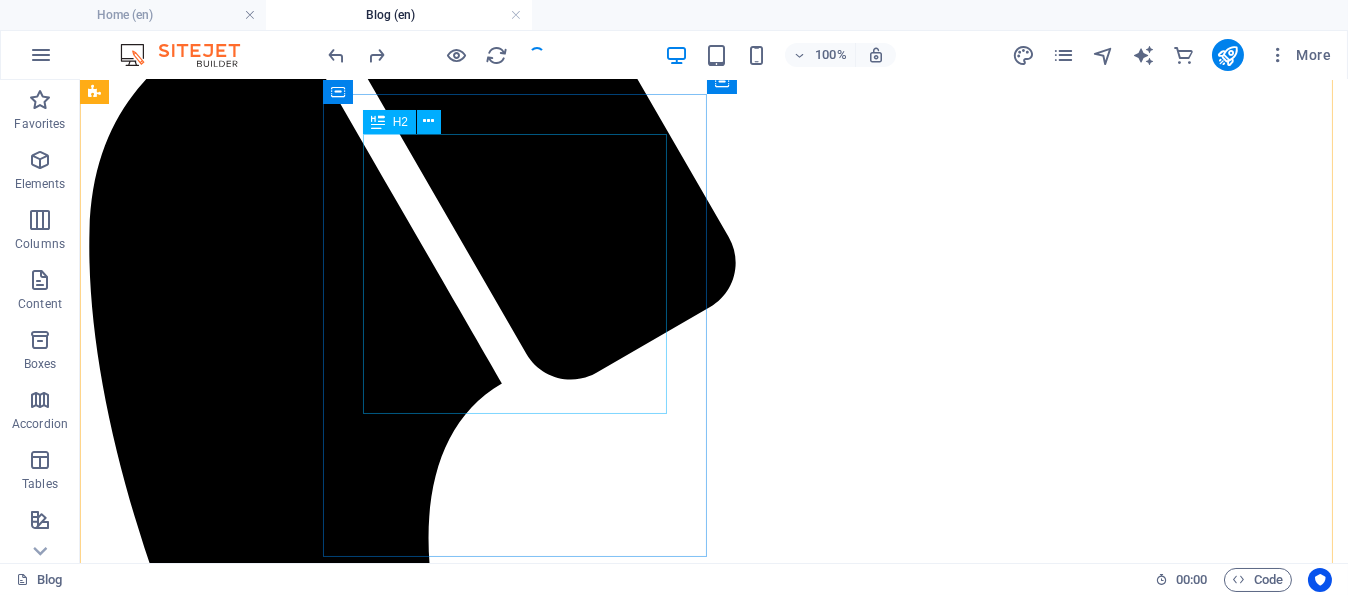 scroll, scrollTop: 300, scrollLeft: 0, axis: vertical 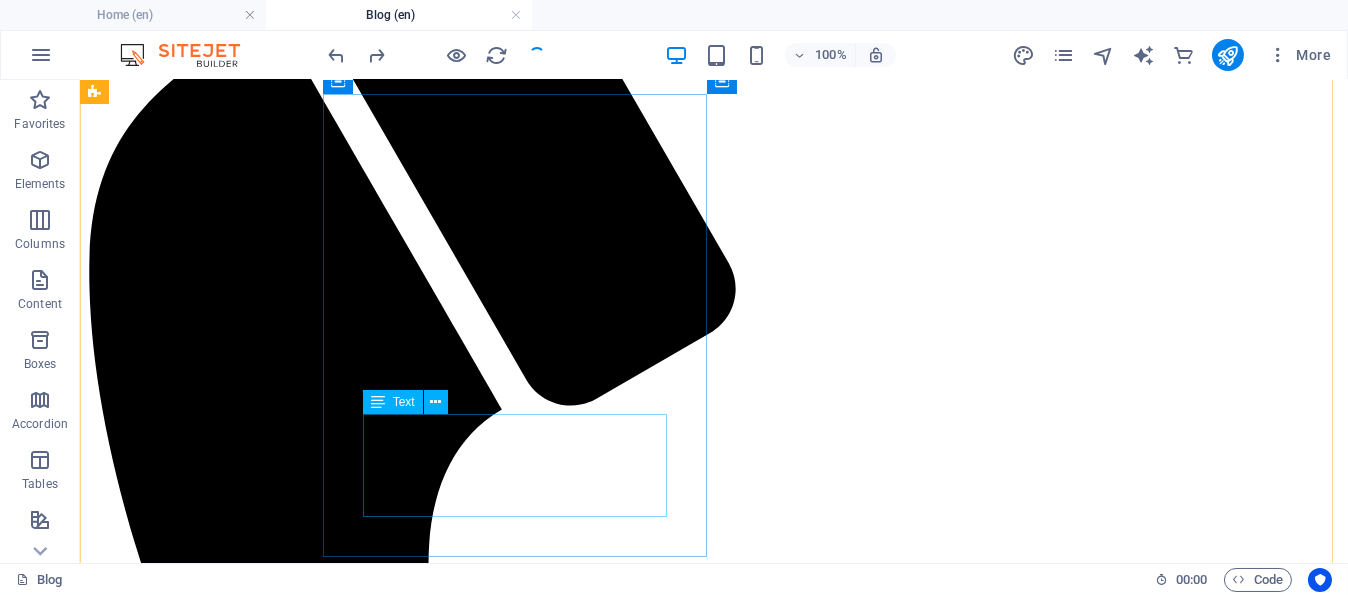 click on "Discover how therapeutic horticulture transforms lives in [STATE], tackling stress, trauma & food insecurity. Learn why it's a vital wellness strategy." at bounding box center [714, 8219] 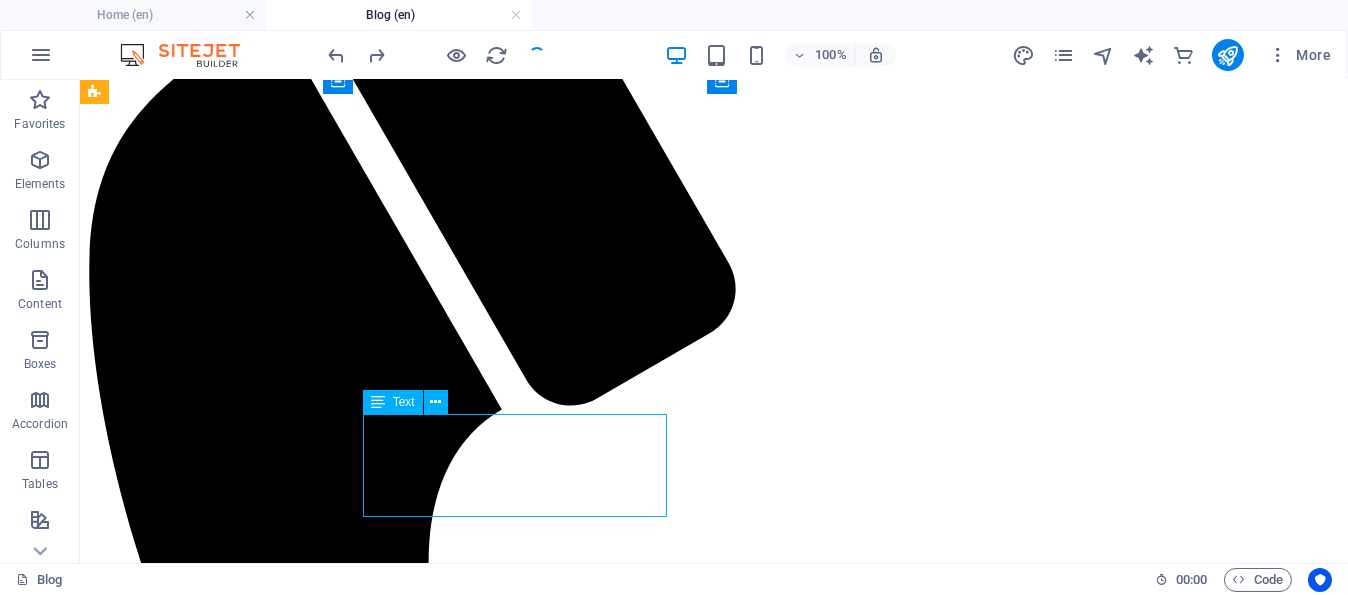 click on "Discover how therapeutic horticulture transforms lives in [STATE], tackling stress, trauma & food insecurity. Learn why it's a vital wellness strategy." at bounding box center [714, 8219] 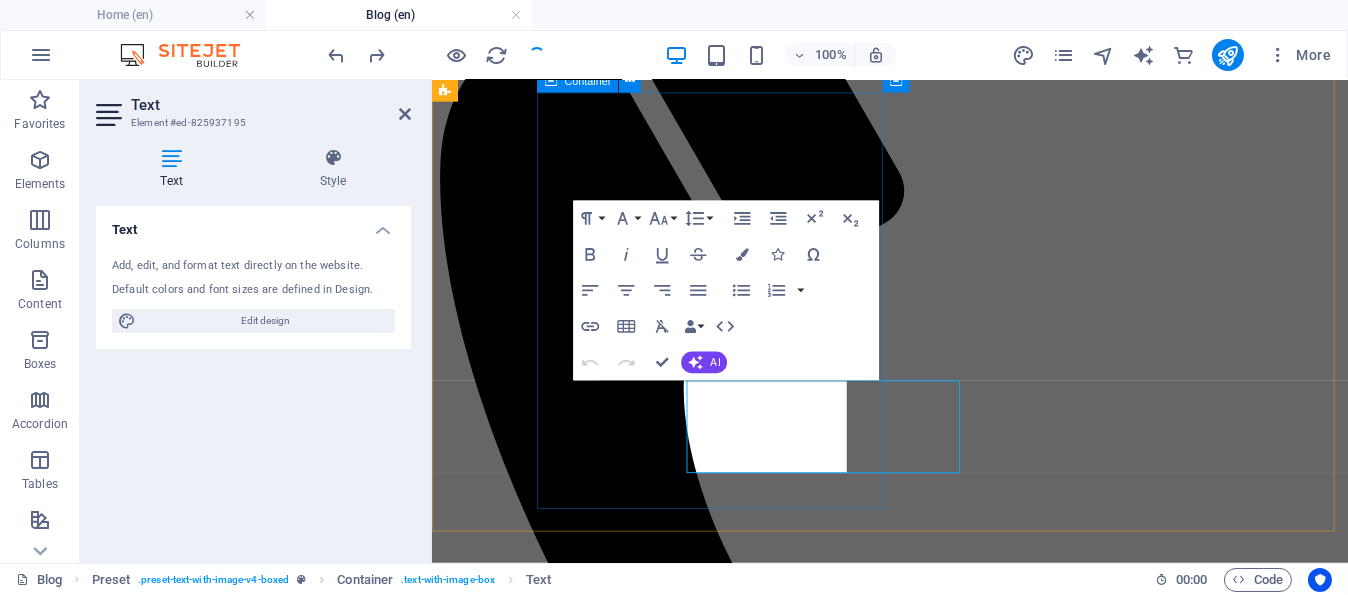 click on "It’s More Than a Garden – Why We Need to Grow Therapeutic Horticulture in [STATE] Discover how therapeutic horticulture transforms lives in [STATE], tackling stress, trauma & food insecurity. Learn why it's a vital wellness strategy." at bounding box center (941, 6678) 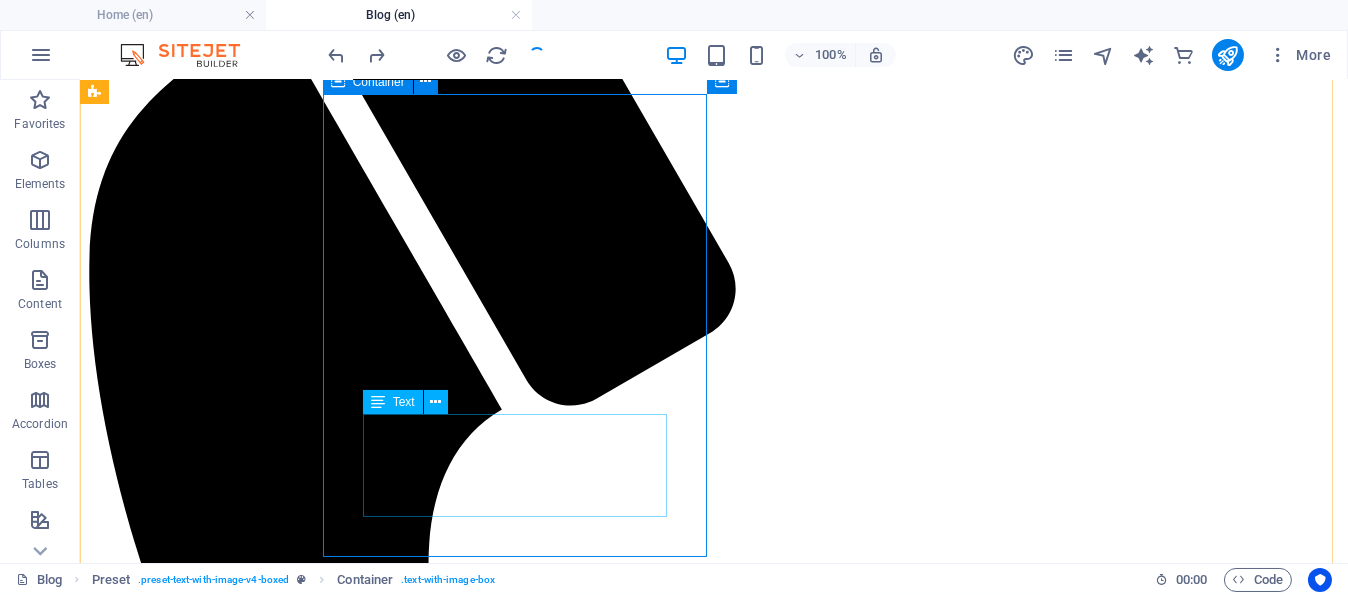 click on "Discover how therapeutic horticulture transforms lives in [STATE], tackling stress, trauma & food insecurity. Learn why it's a vital wellness strategy." at bounding box center [714, 8219] 